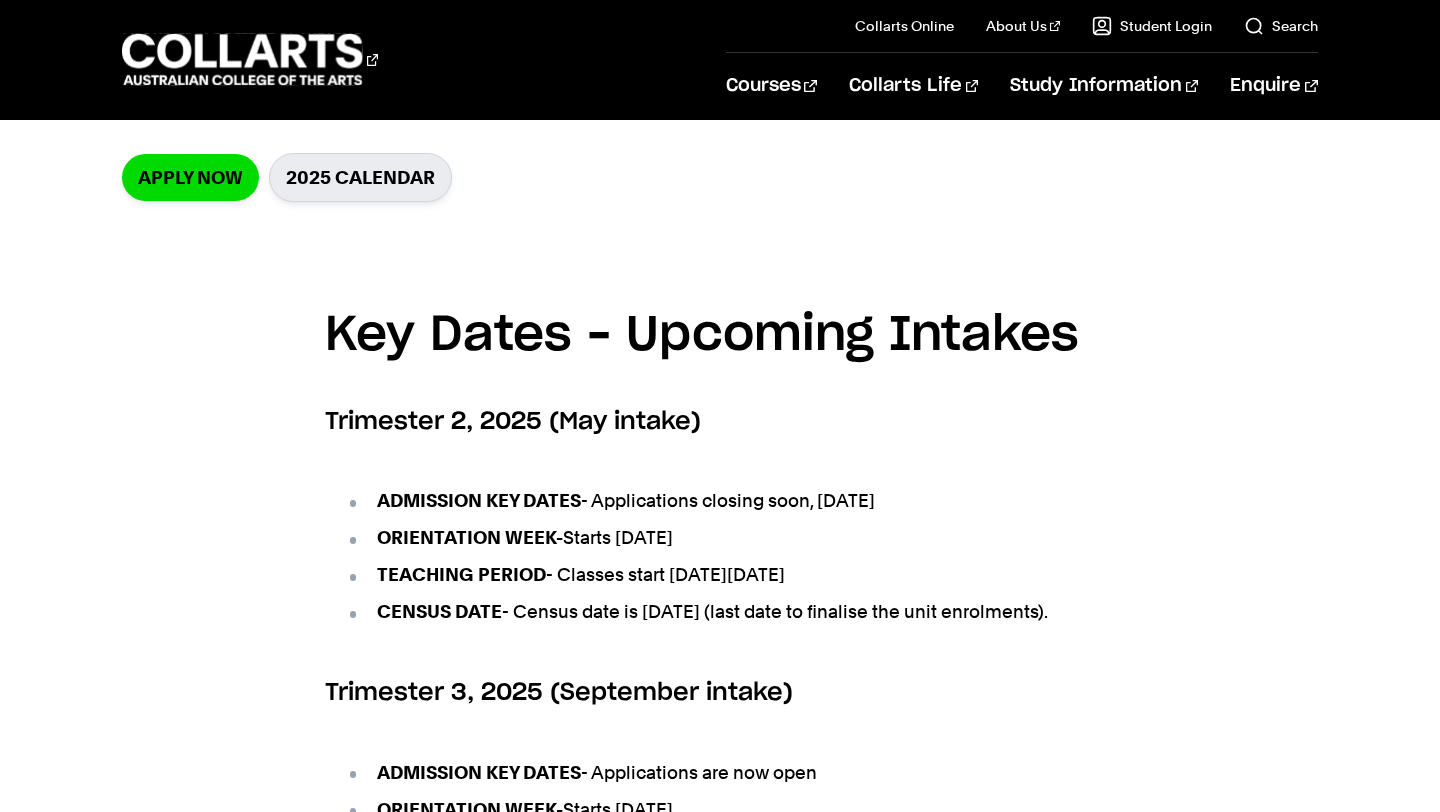 scroll, scrollTop: 598, scrollLeft: 0, axis: vertical 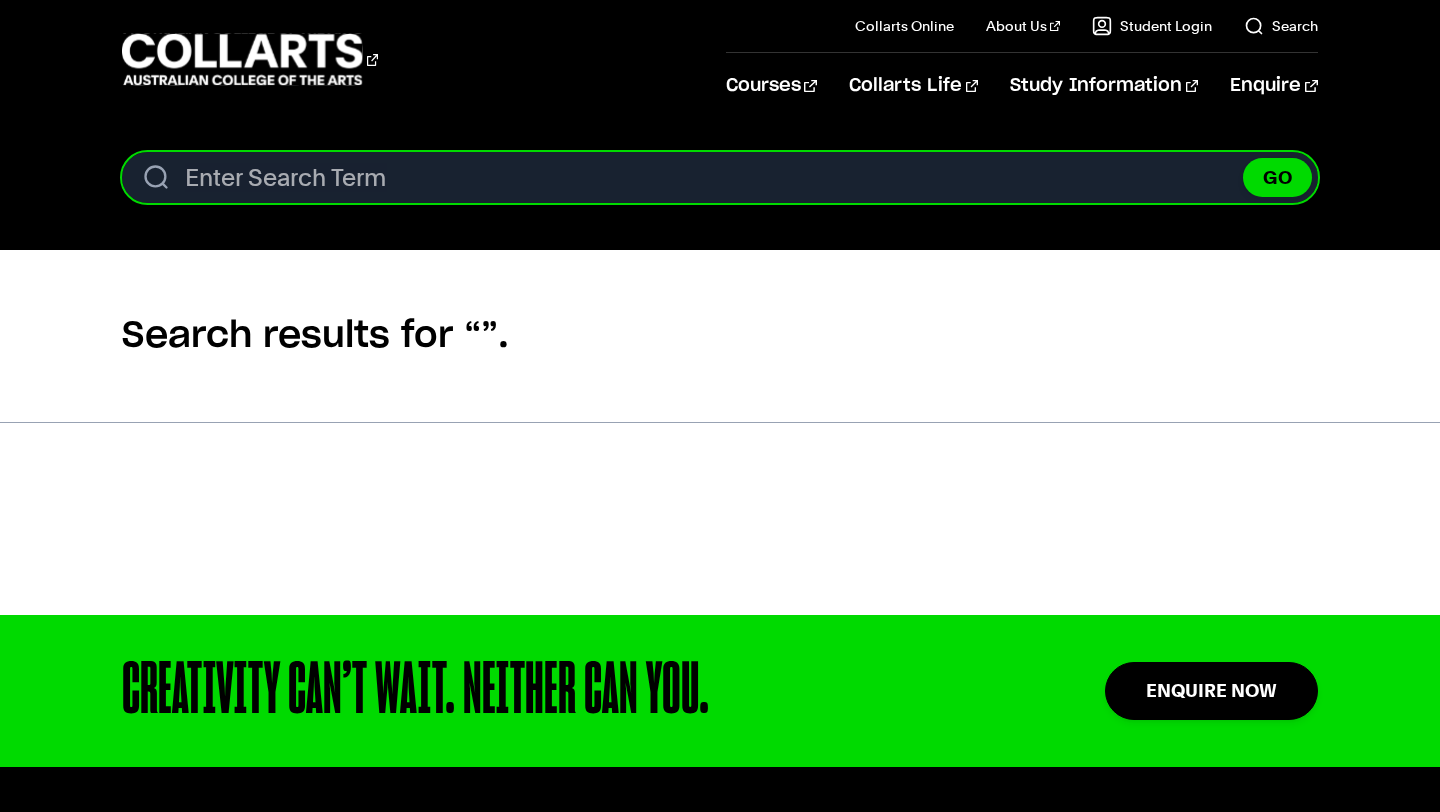 click on "Search content" at bounding box center [719, 177] 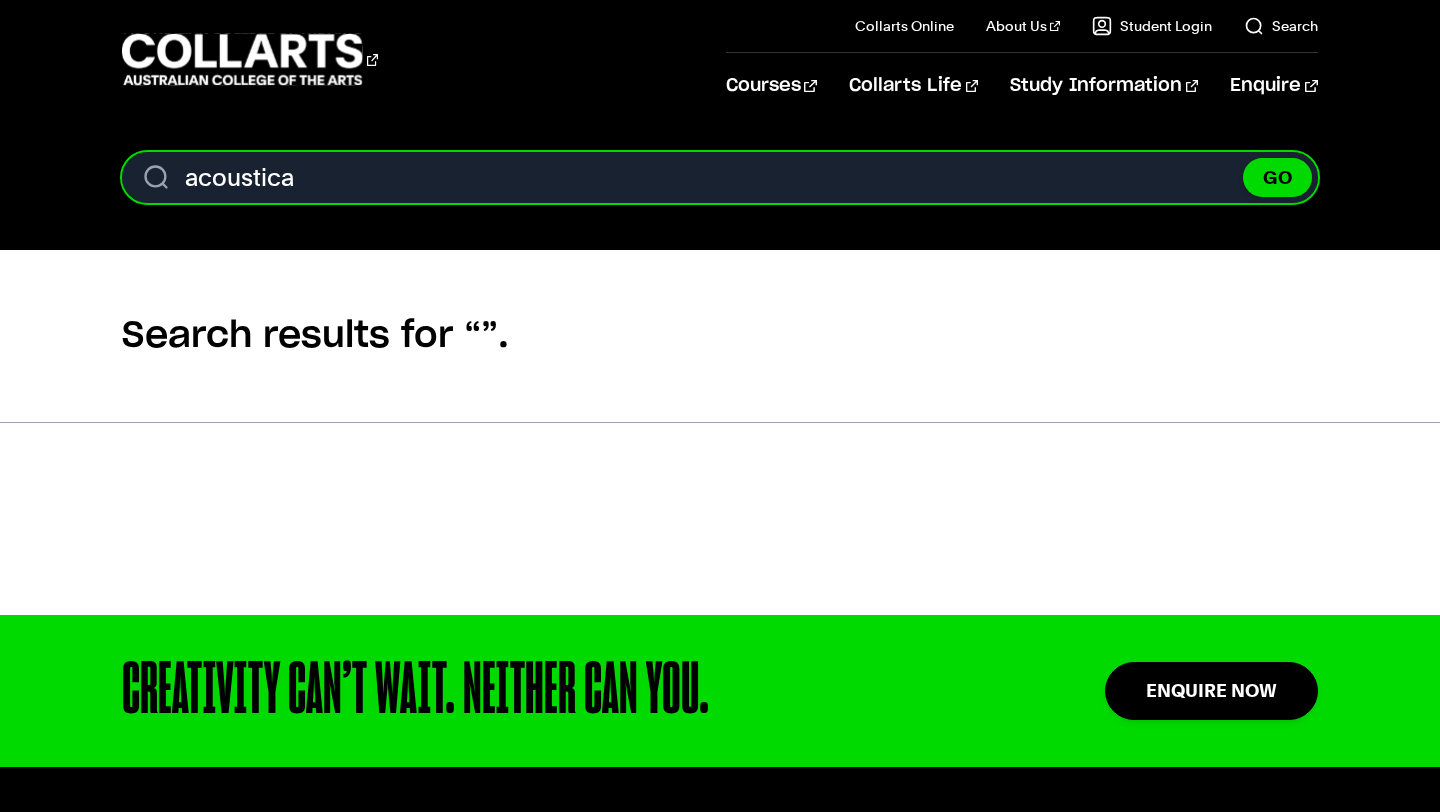 type on "acoustica" 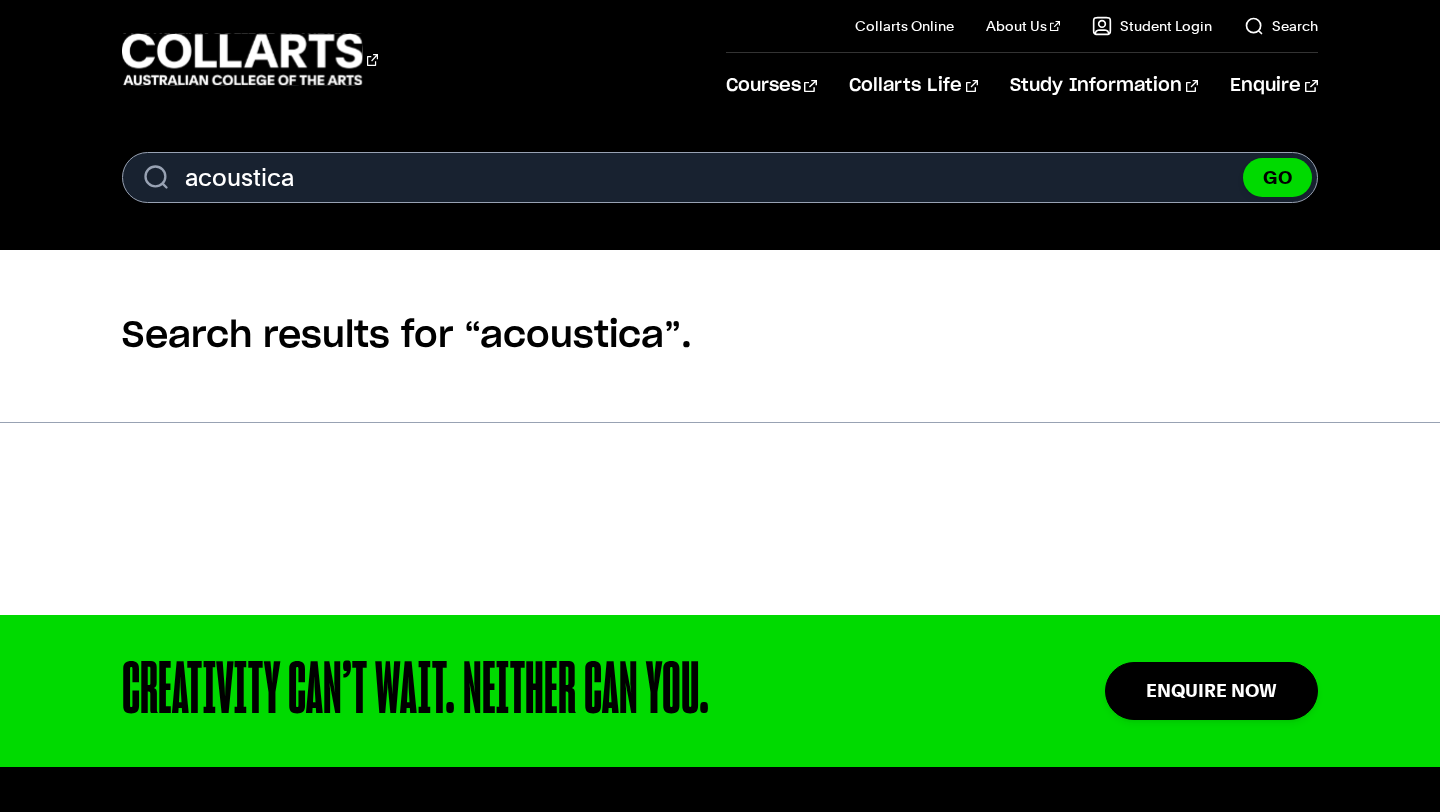 scroll, scrollTop: 0, scrollLeft: 0, axis: both 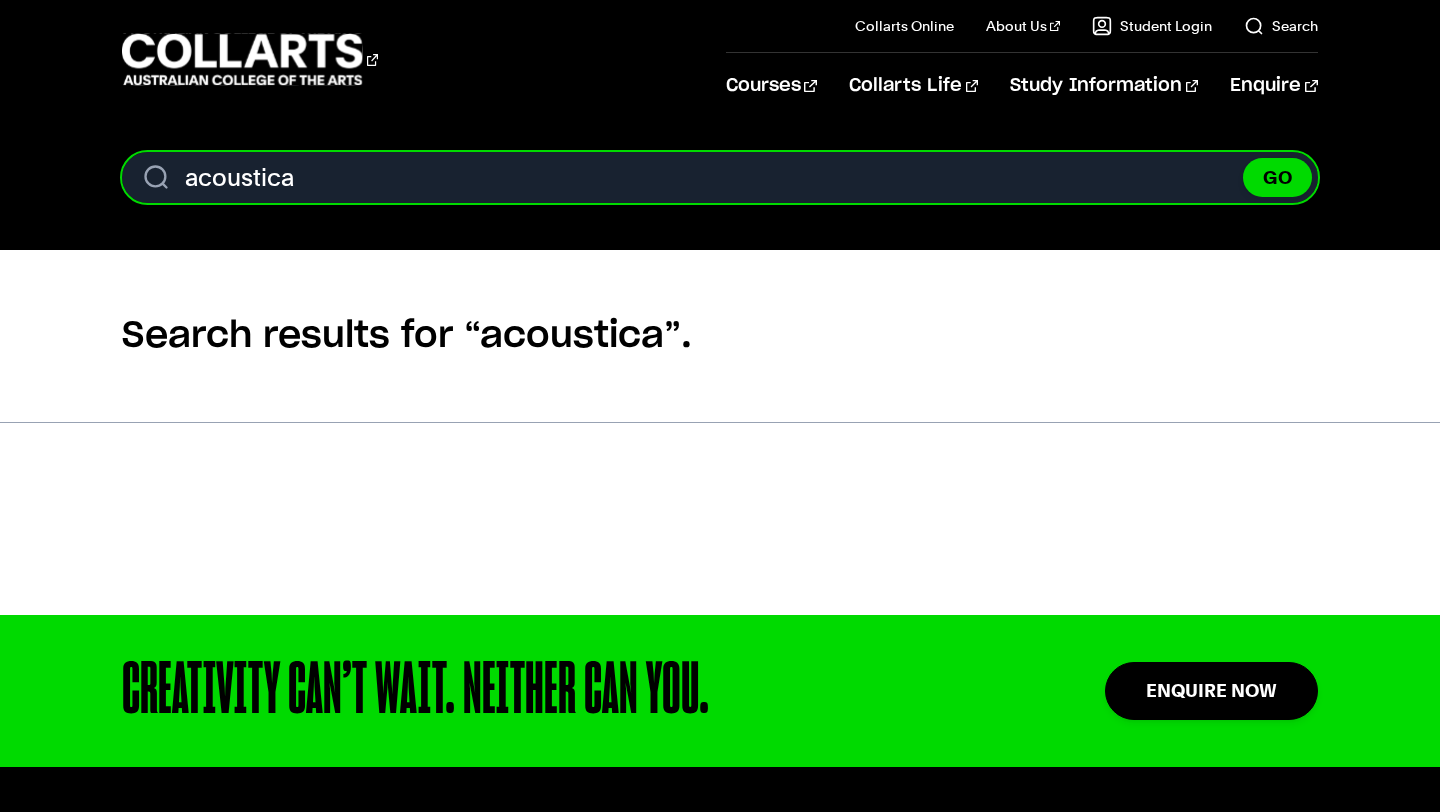 click on "acoustica" at bounding box center (719, 177) 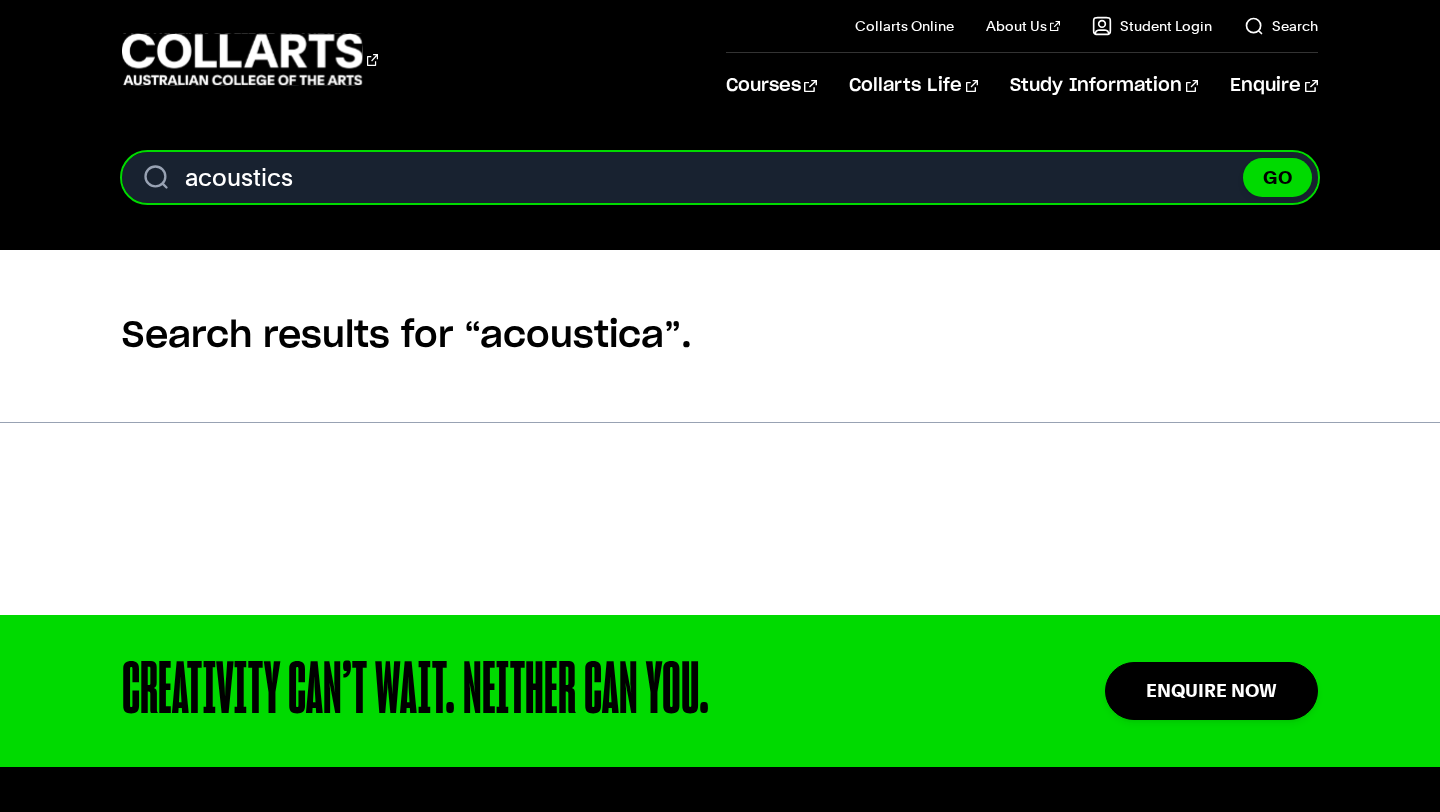 type on "acoustics" 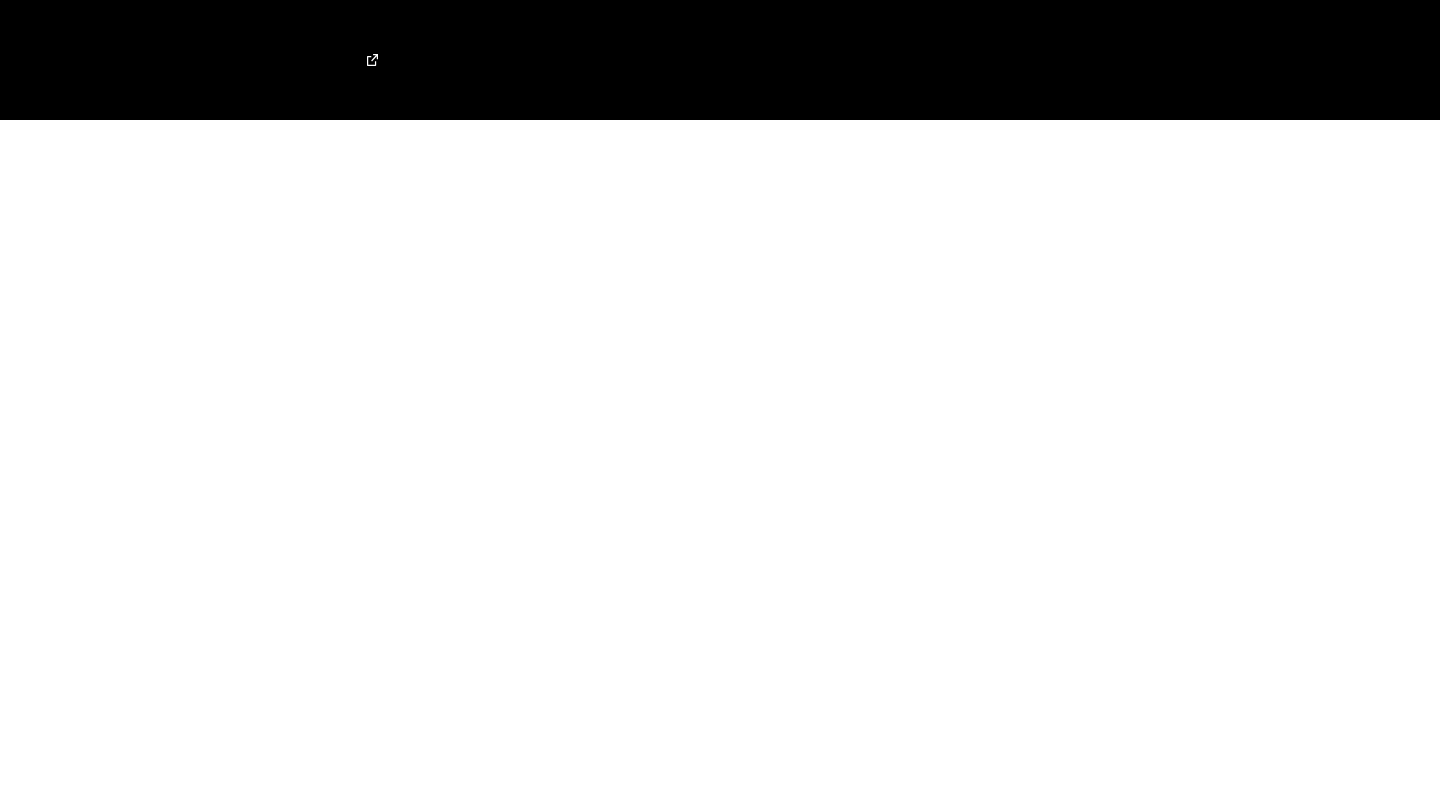 scroll, scrollTop: 0, scrollLeft: 0, axis: both 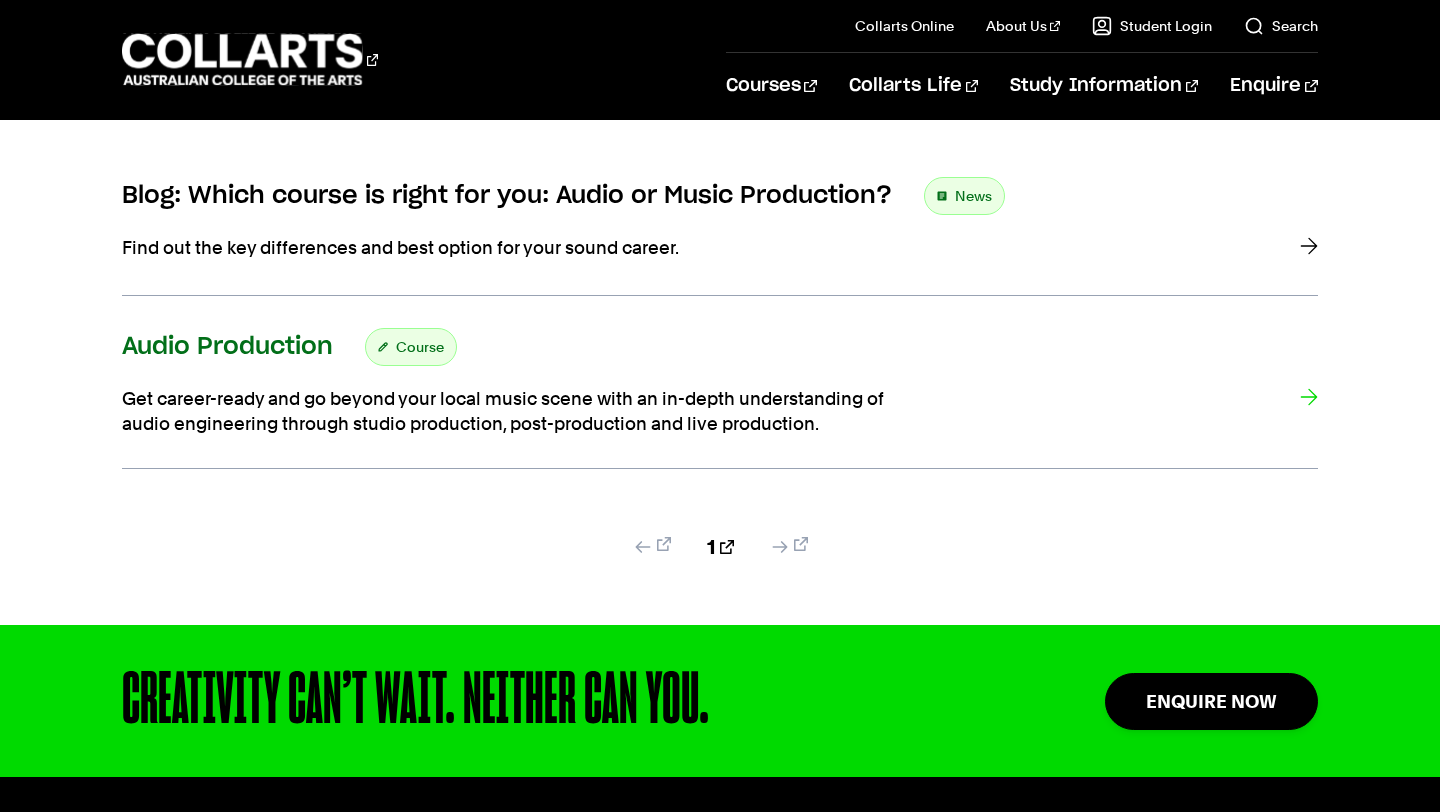 click on "Get career-ready and go beyond your local music scene with an in-depth understanding of audio engineering through studio production, post-production and live production." at bounding box center (522, 411) 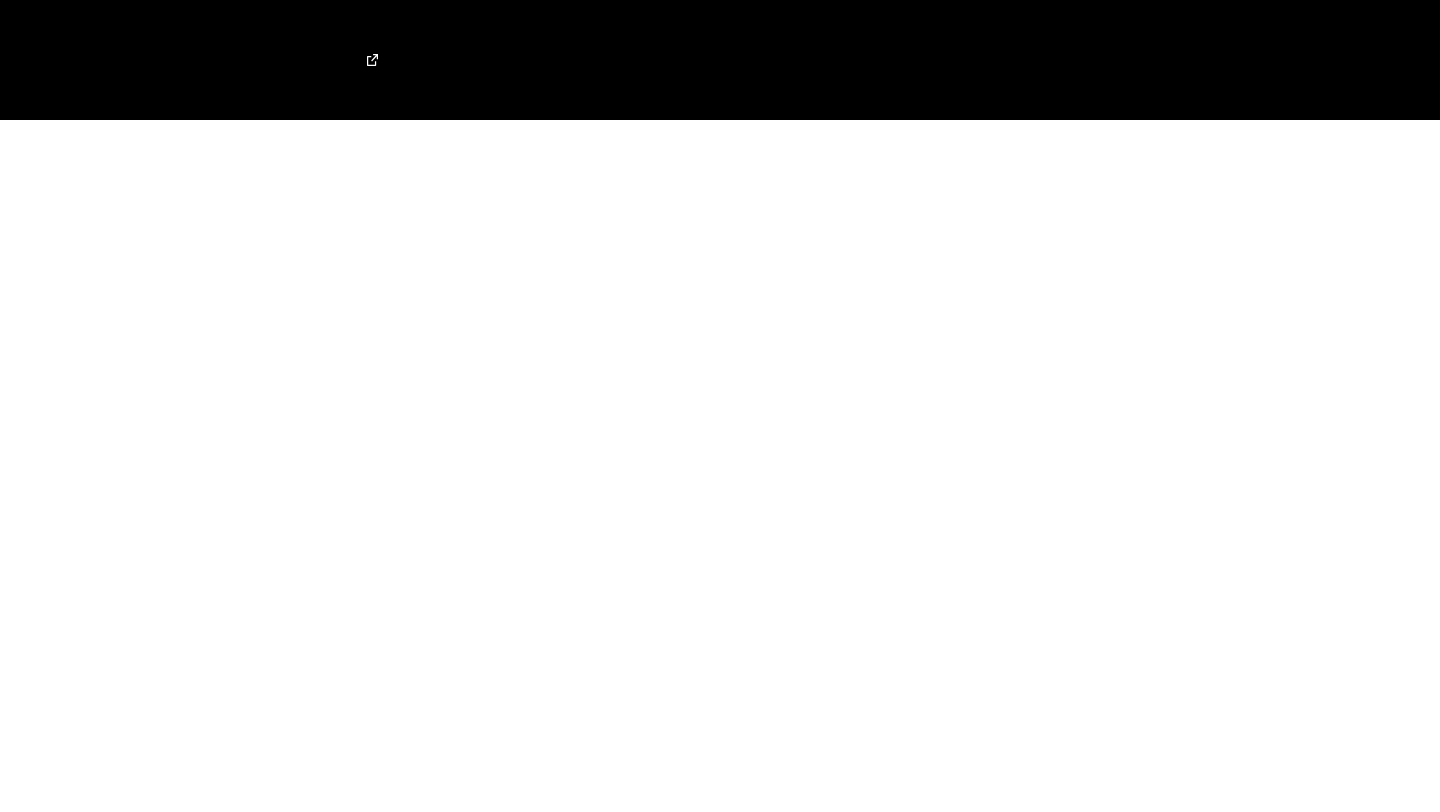 scroll, scrollTop: 0, scrollLeft: 0, axis: both 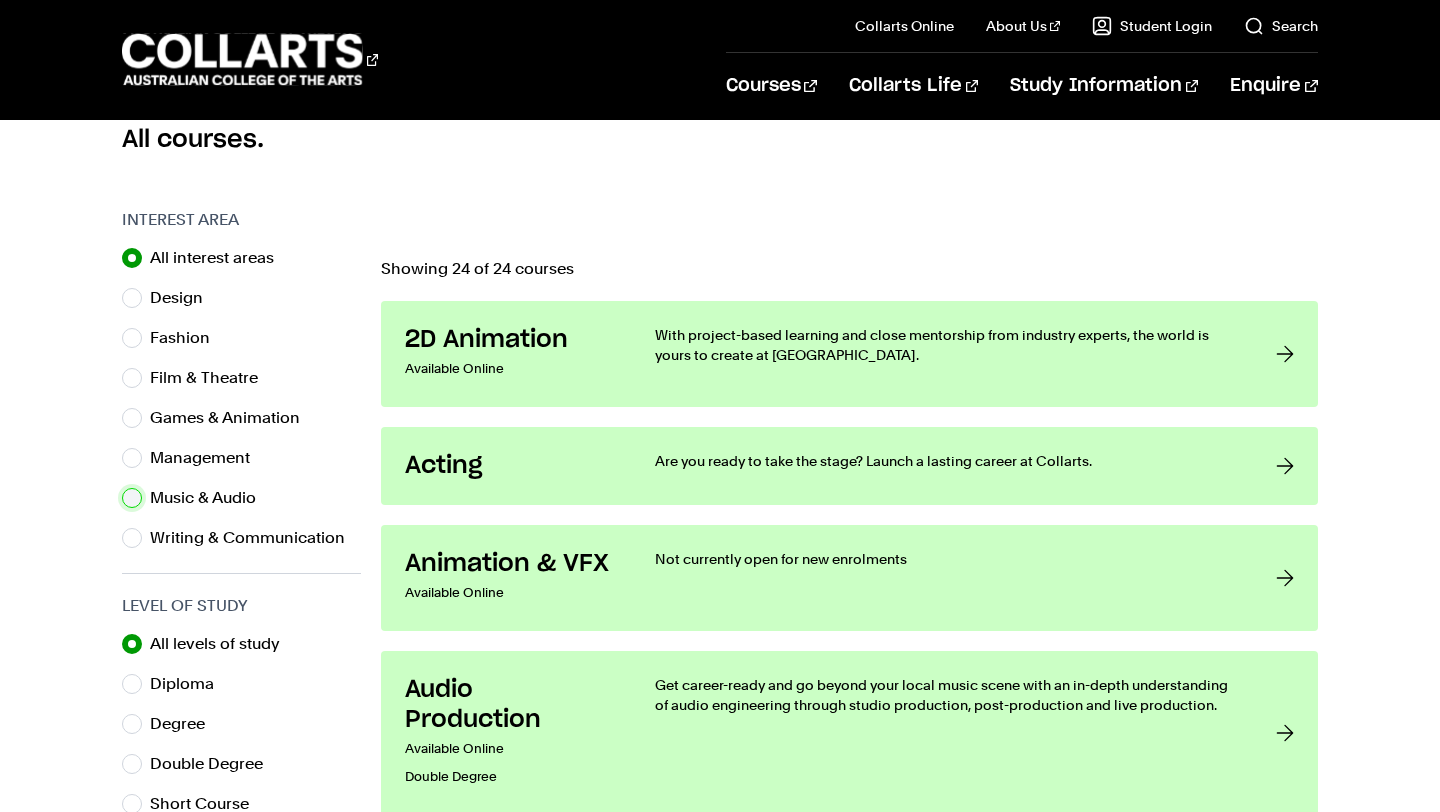 click on "Music & Audio" at bounding box center [132, 498] 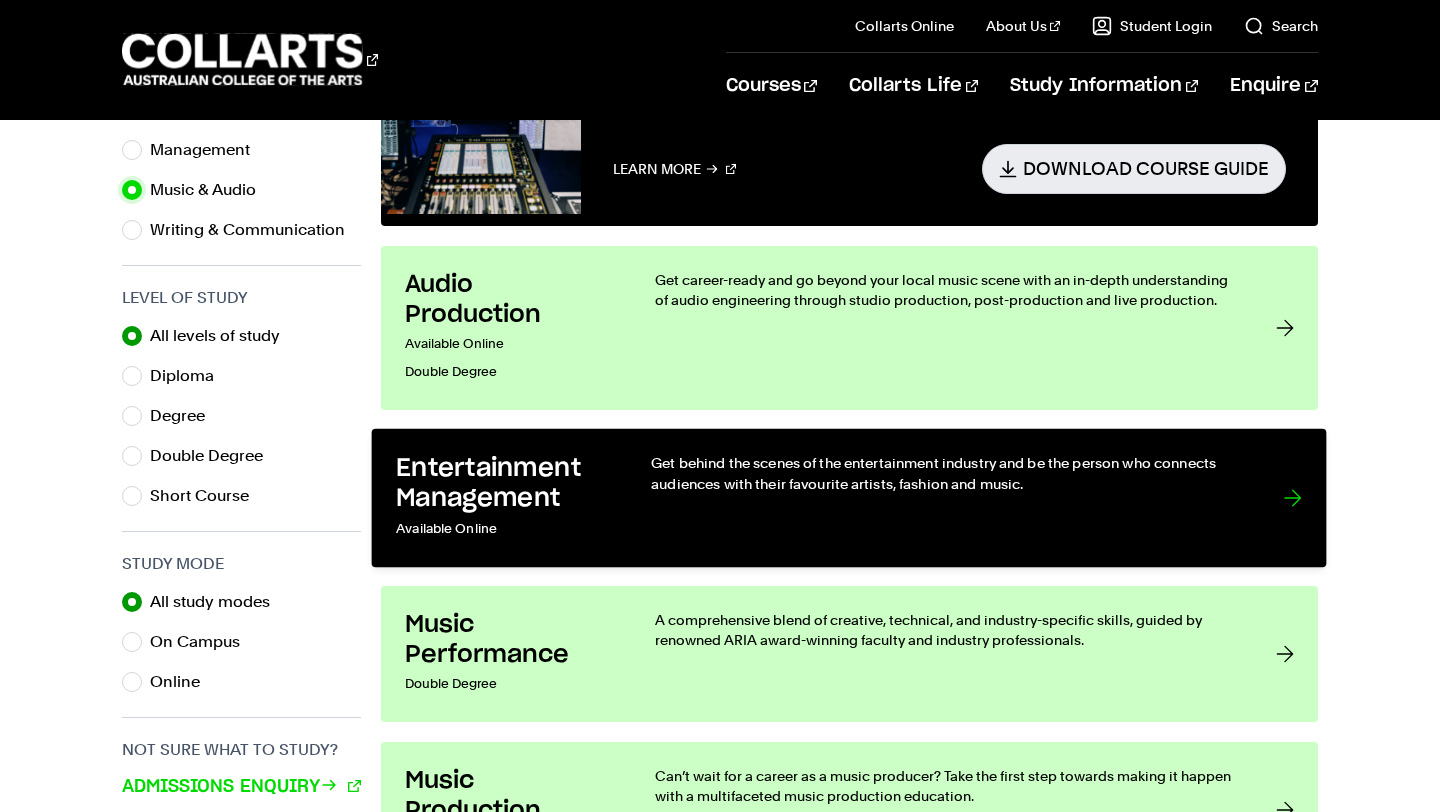 scroll, scrollTop: 865, scrollLeft: 0, axis: vertical 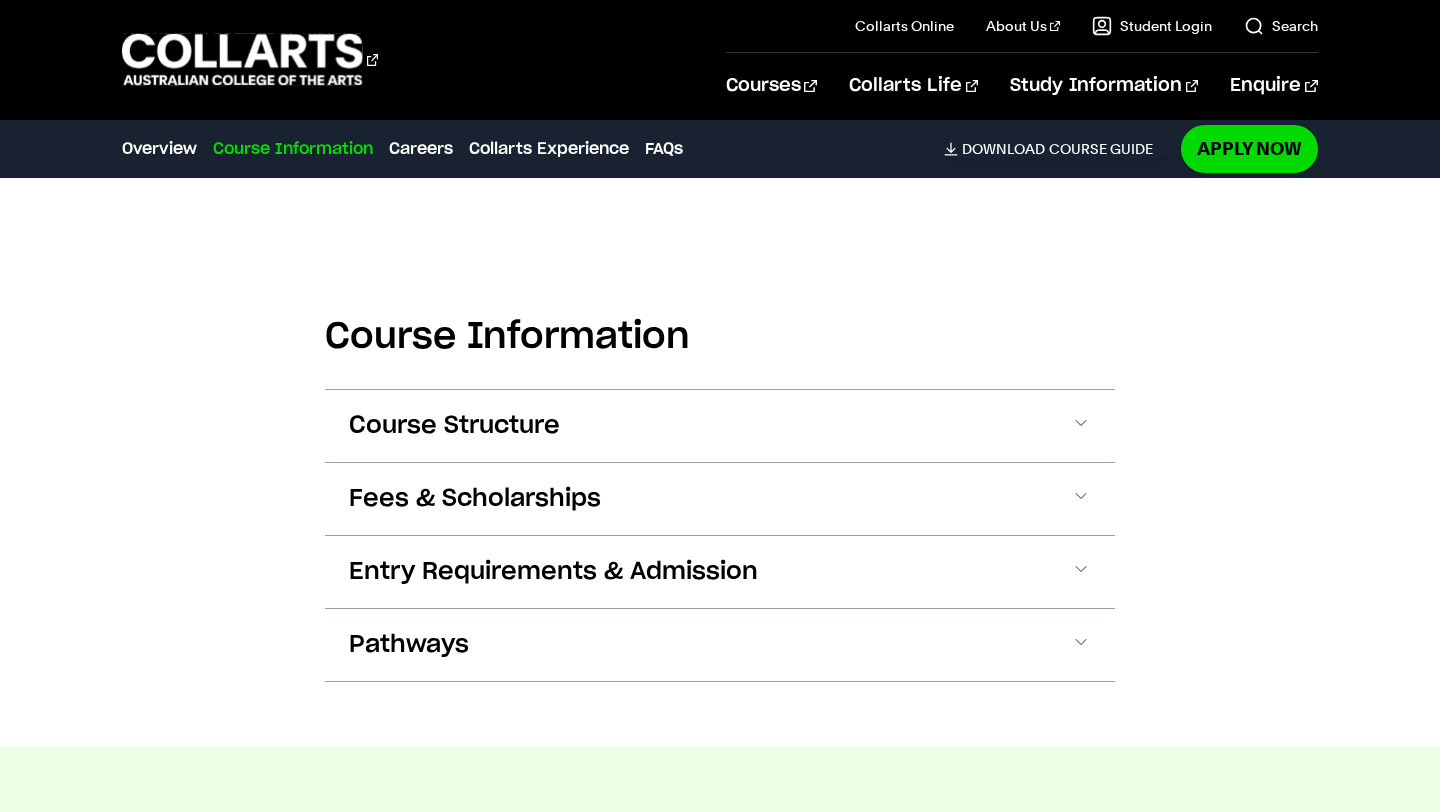 click on "Course Structure" at bounding box center [720, 426] 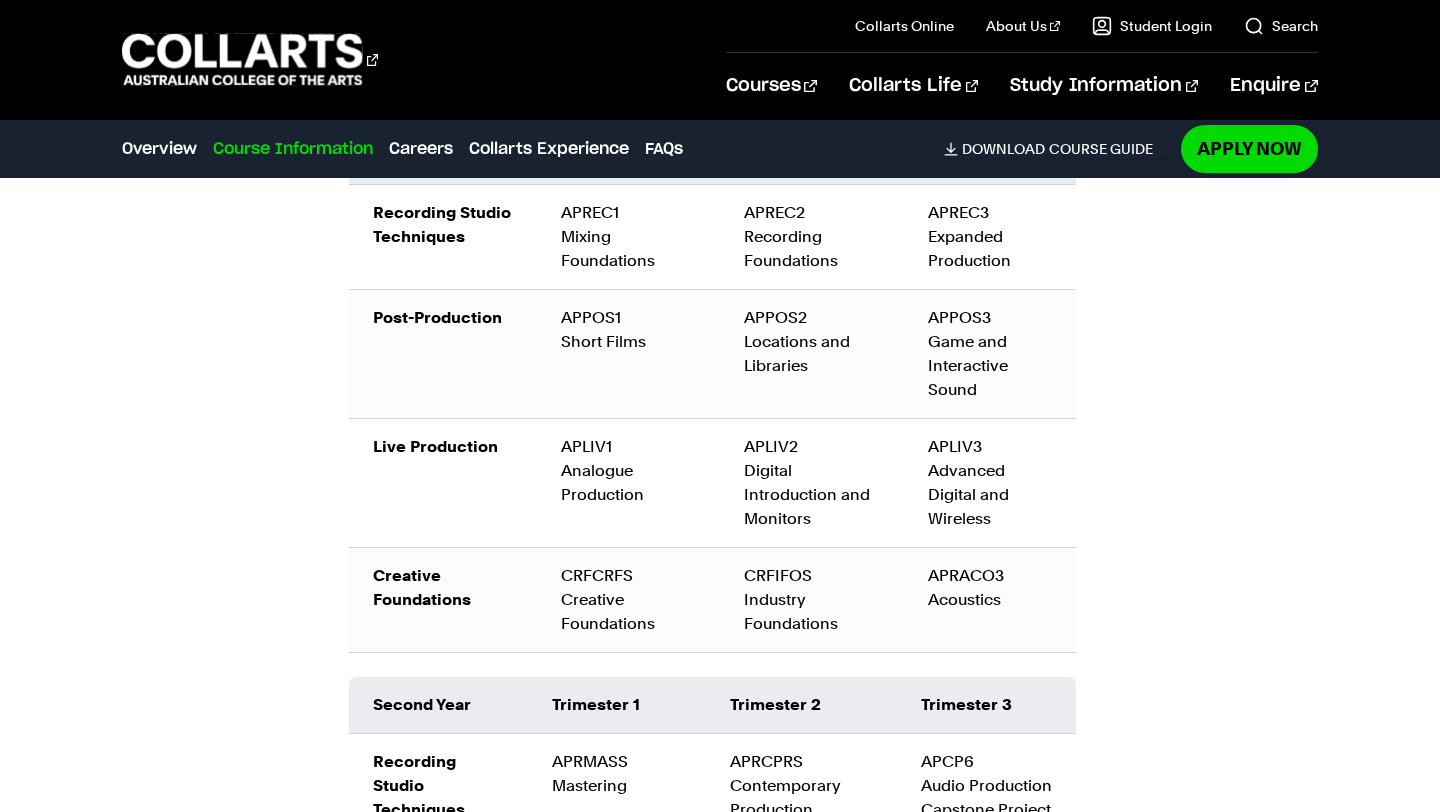 scroll, scrollTop: 2496, scrollLeft: 0, axis: vertical 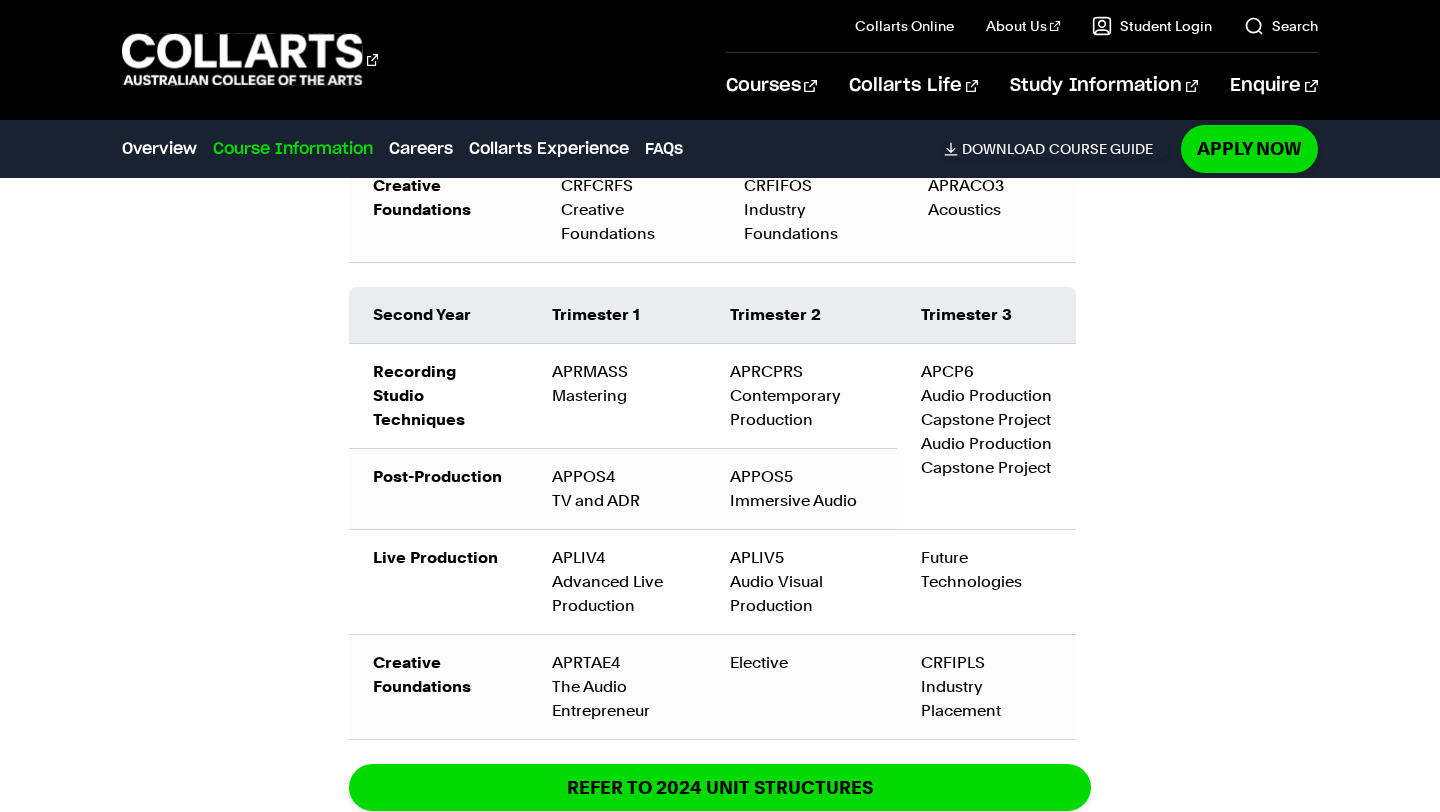 type 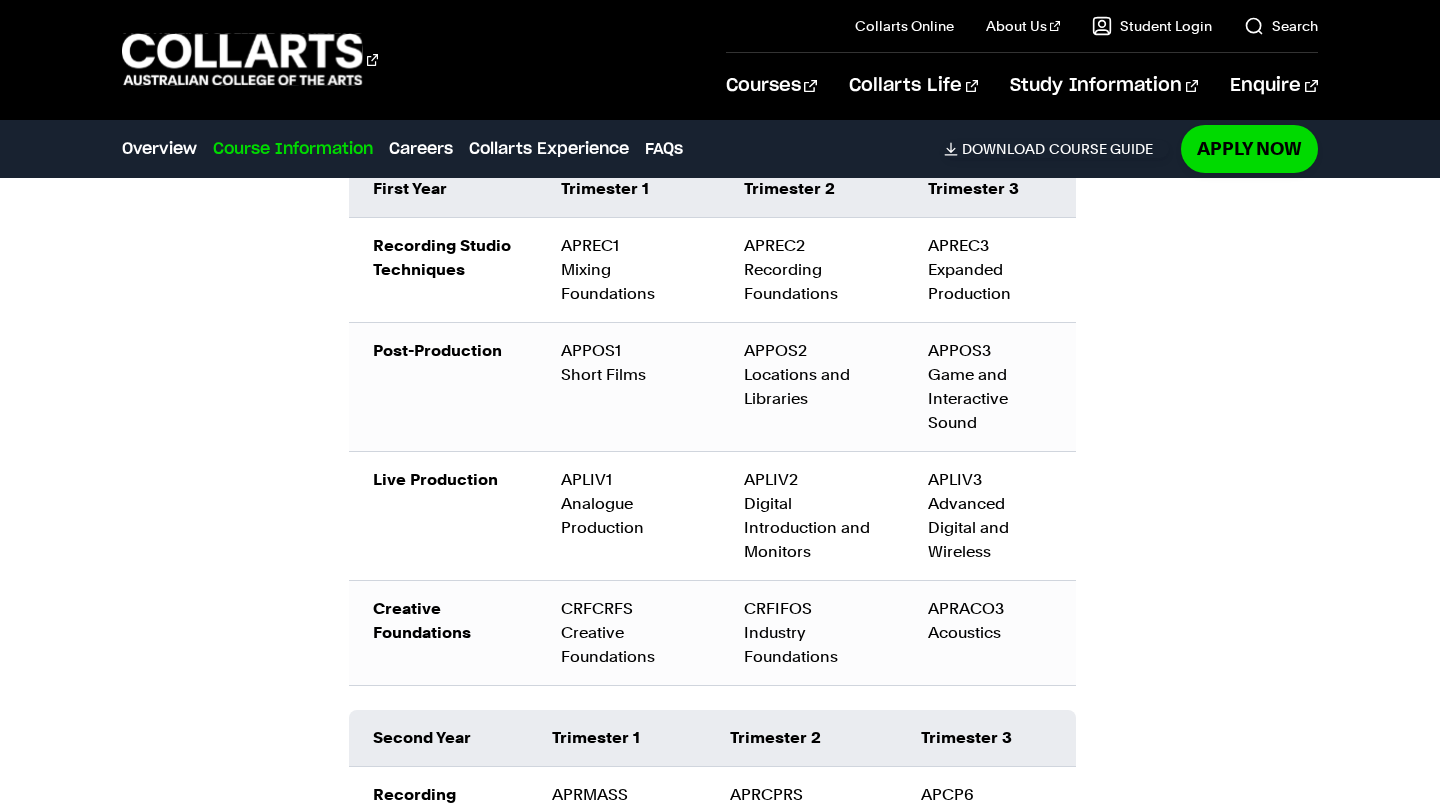 scroll, scrollTop: 2468, scrollLeft: 0, axis: vertical 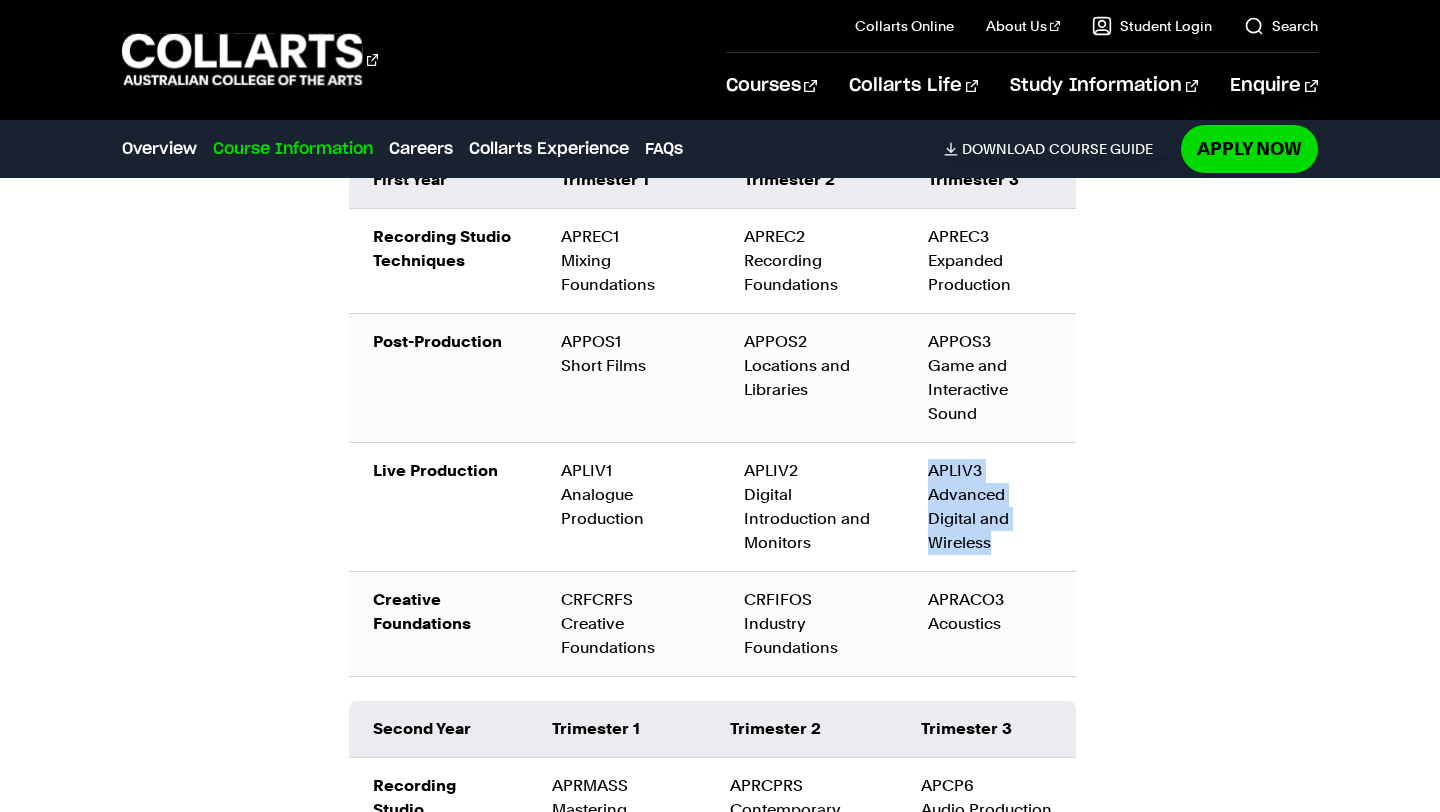 drag, startPoint x: 926, startPoint y: 472, endPoint x: 1012, endPoint y: 542, distance: 110.88733 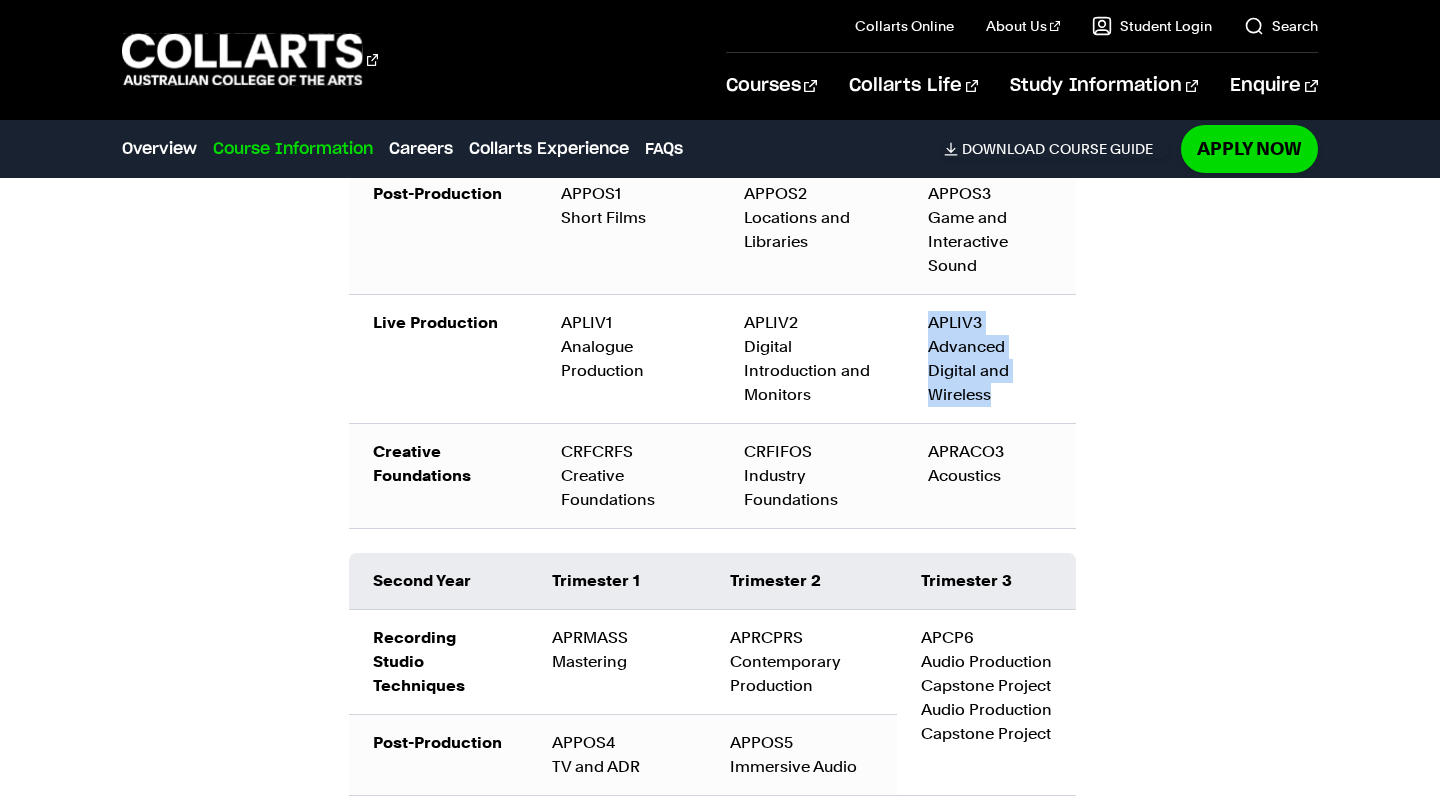 scroll, scrollTop: 2556, scrollLeft: 0, axis: vertical 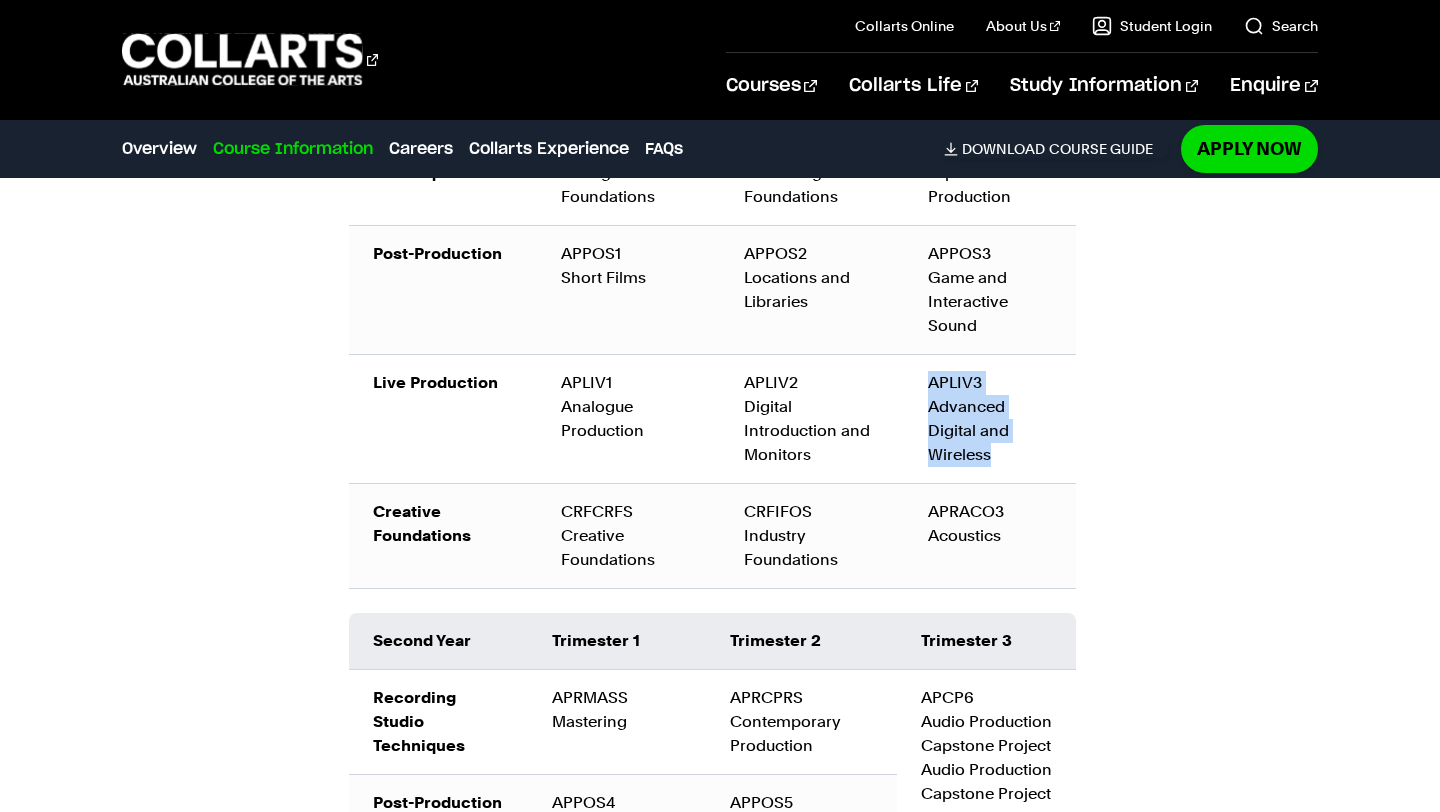 copy on "APLIV3 Advanced Digital and Wireless" 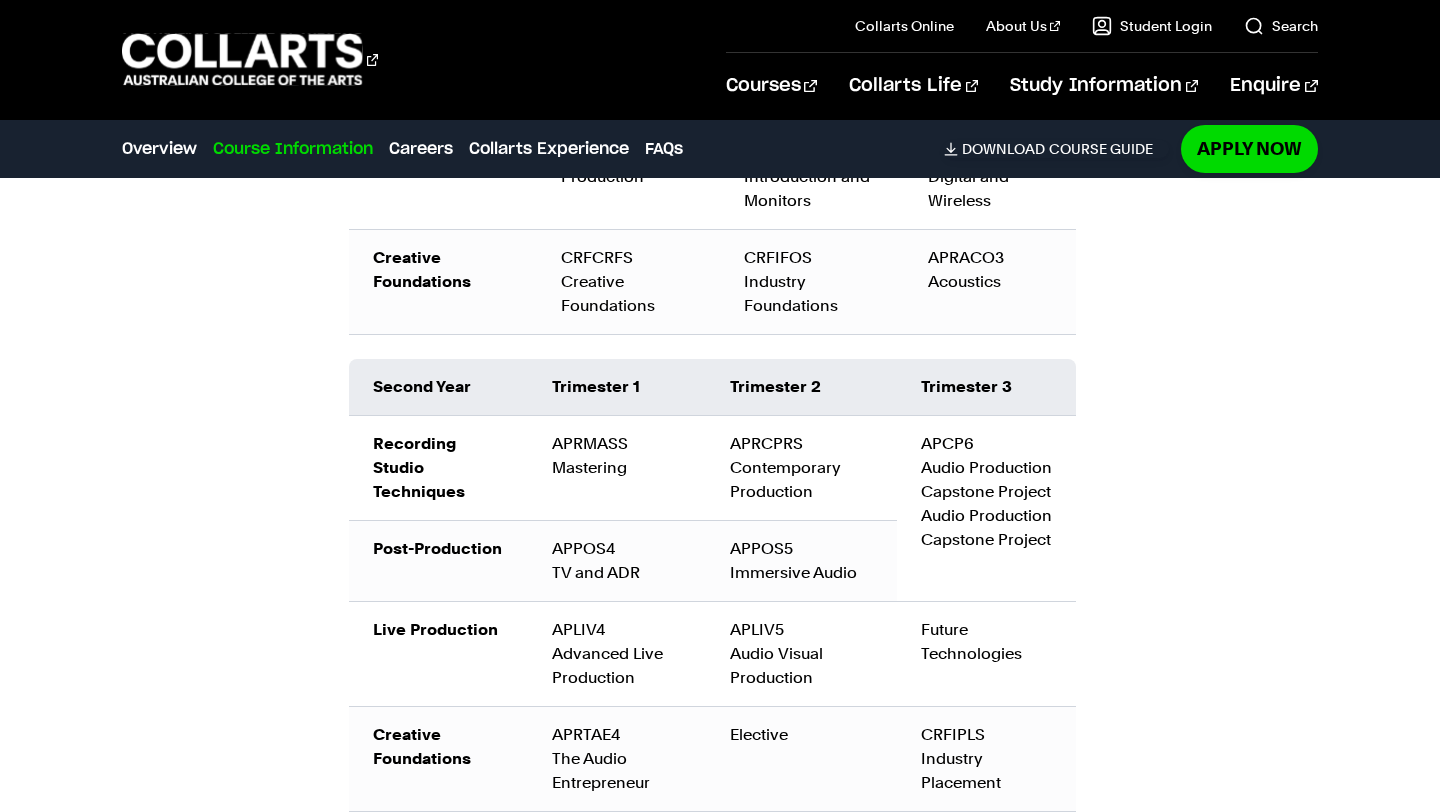 scroll, scrollTop: 2924, scrollLeft: 0, axis: vertical 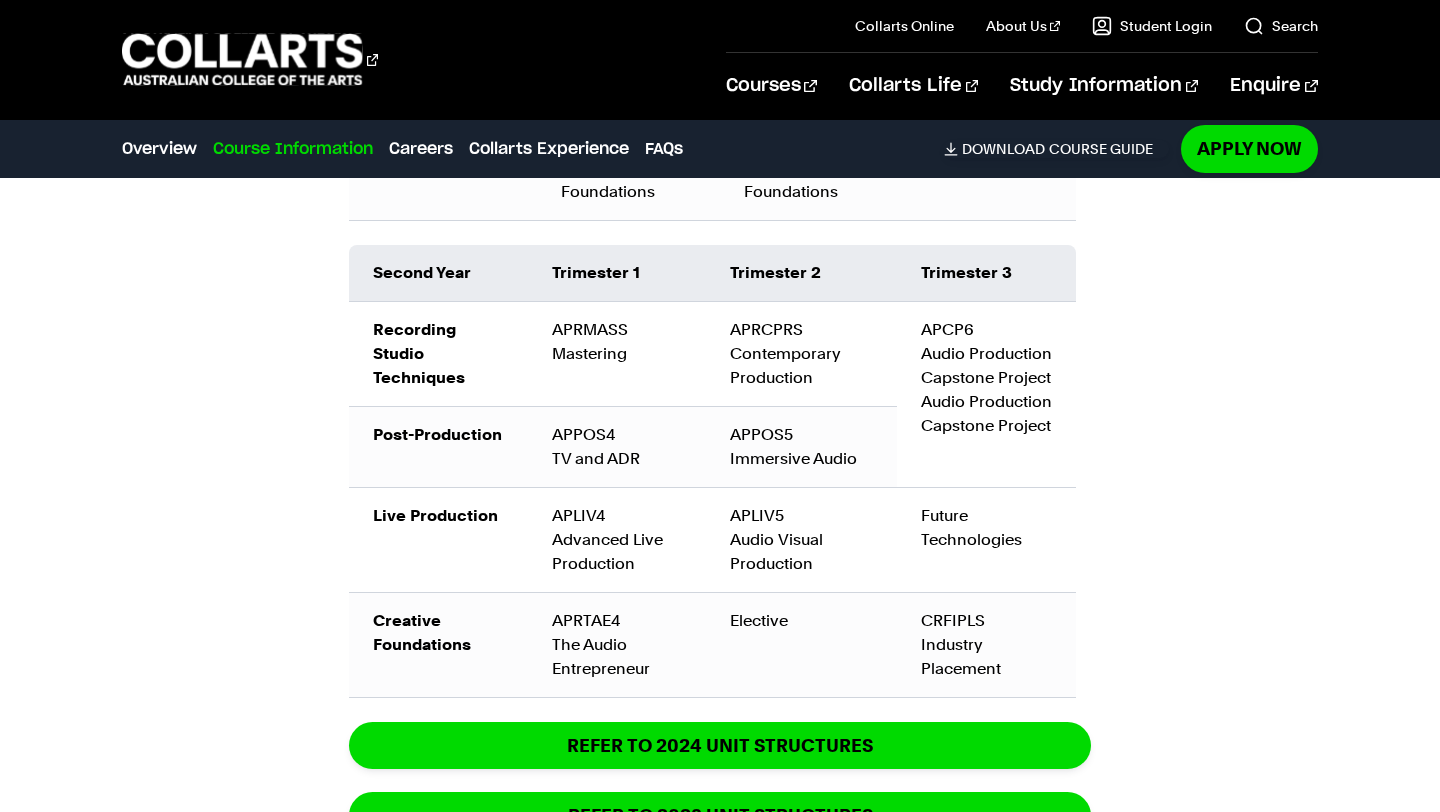 click on "Course Information
Course Structure
Bachelor of Audio Production
The Bachelor degree can be completed in six trimesters (2 years) of full-time study or part-time equivalent.
DETAILED UNIT DESCRIPTOR
First Year
Trimester 1
Trimester 2
Trimester 3
Recording Studio Techniques
APREC1 Mixing Foundations
APREC2 Recording Foundations
APREC3 Expanded Production
Post-Production" at bounding box center [720, 196] 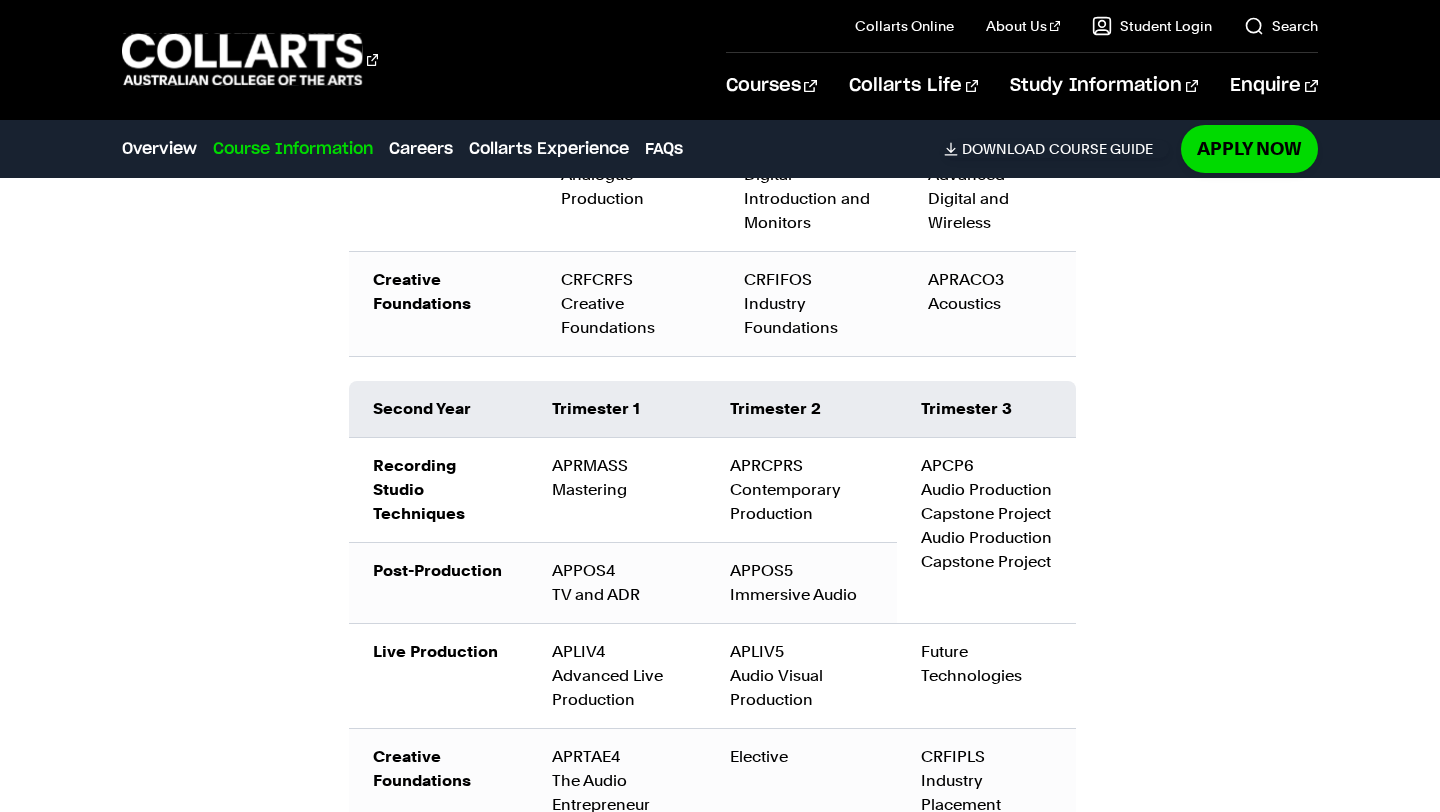 scroll, scrollTop: 2792, scrollLeft: 0, axis: vertical 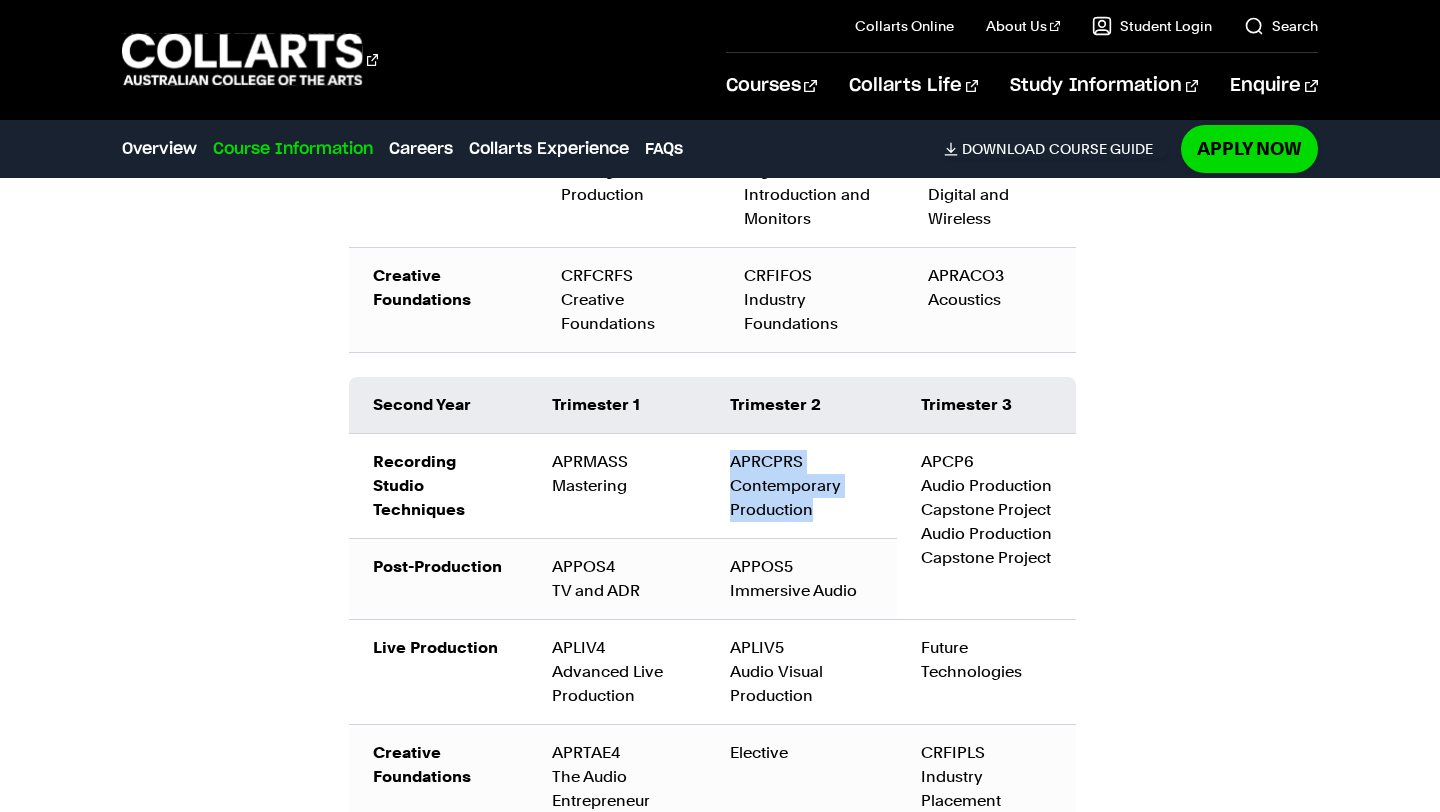 drag, startPoint x: 728, startPoint y: 458, endPoint x: 832, endPoint y: 504, distance: 113.71895 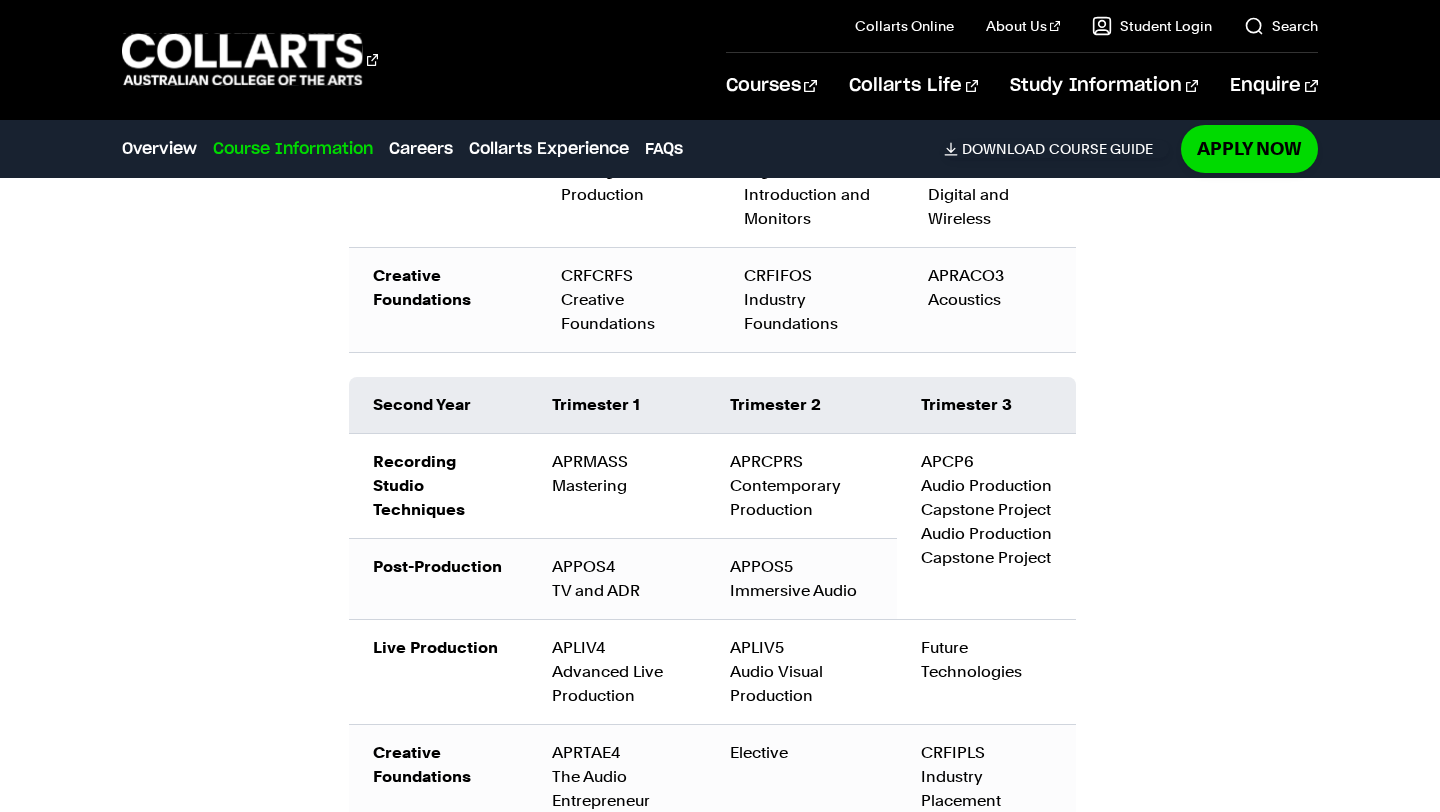 click on "APRCPRS Contemporary Production" at bounding box center [801, 485] 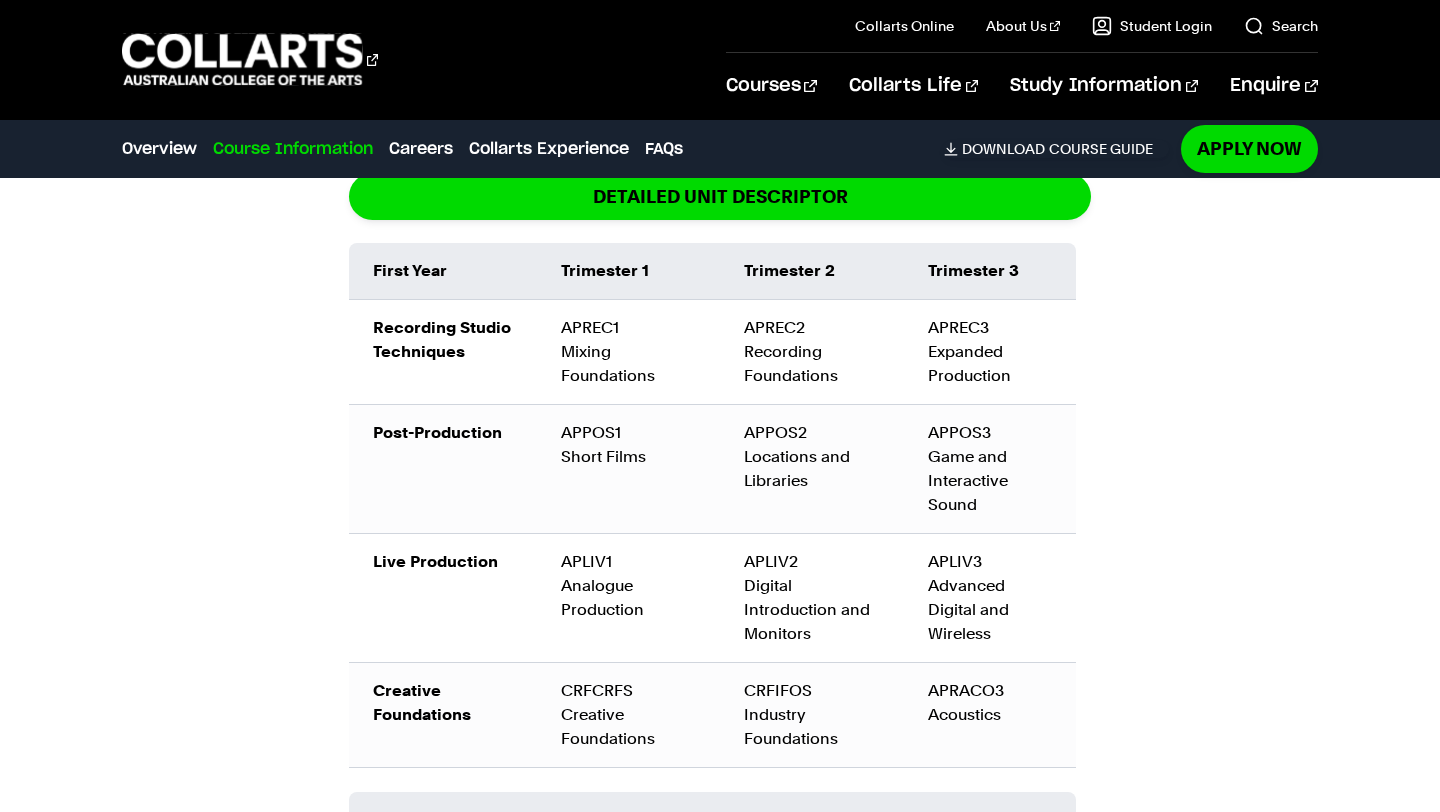 scroll, scrollTop: 2376, scrollLeft: 0, axis: vertical 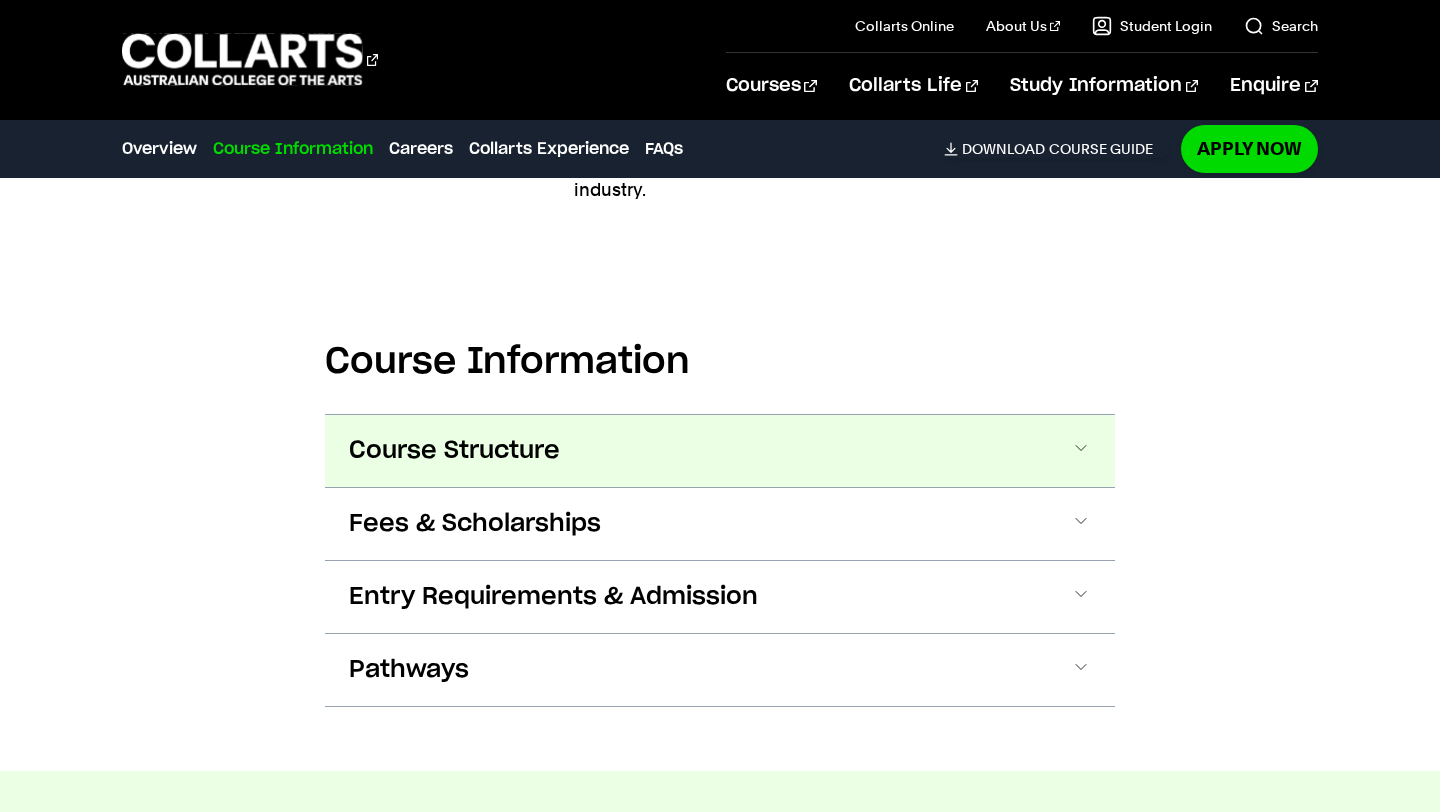 click on "Course Structure" at bounding box center (720, 451) 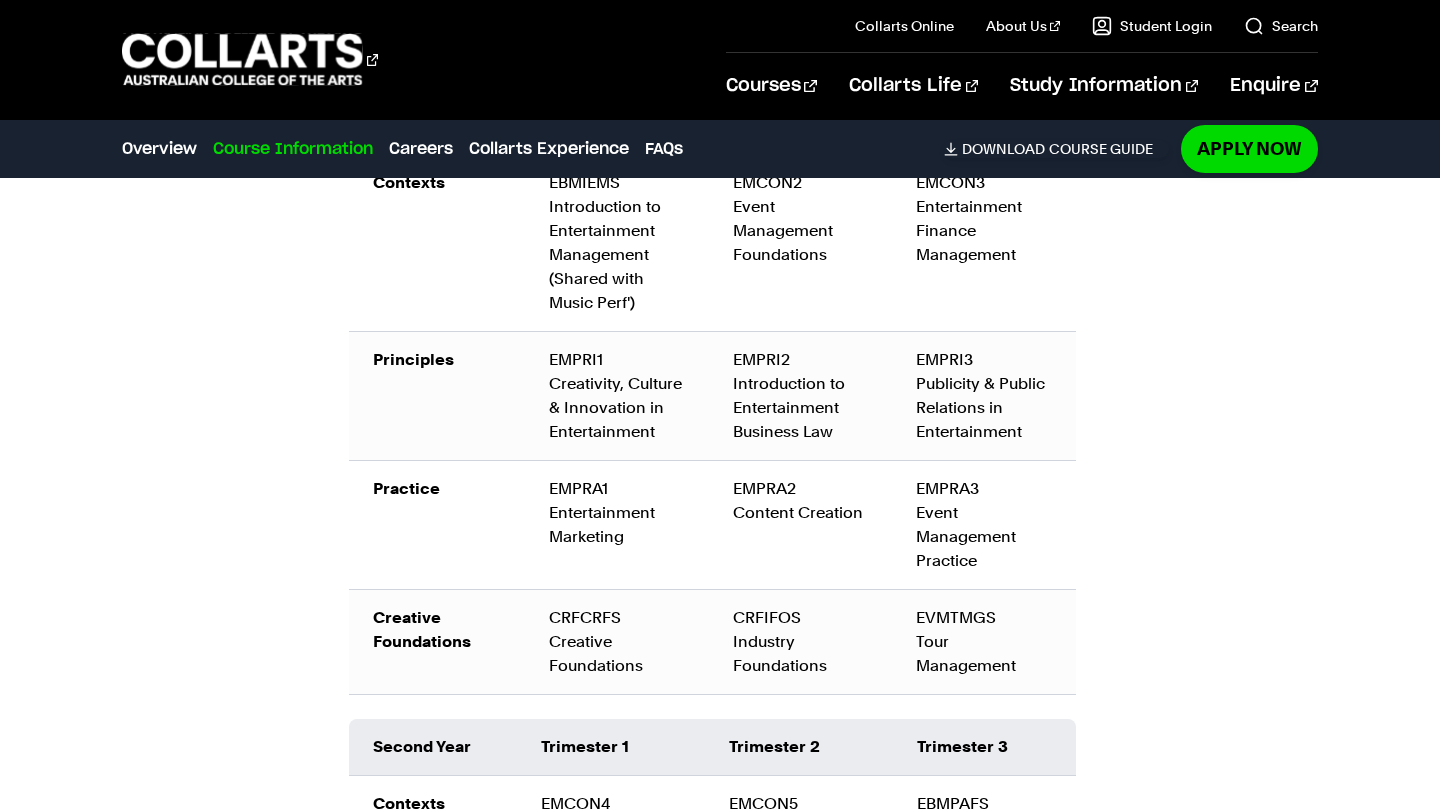 scroll, scrollTop: 3388, scrollLeft: 0, axis: vertical 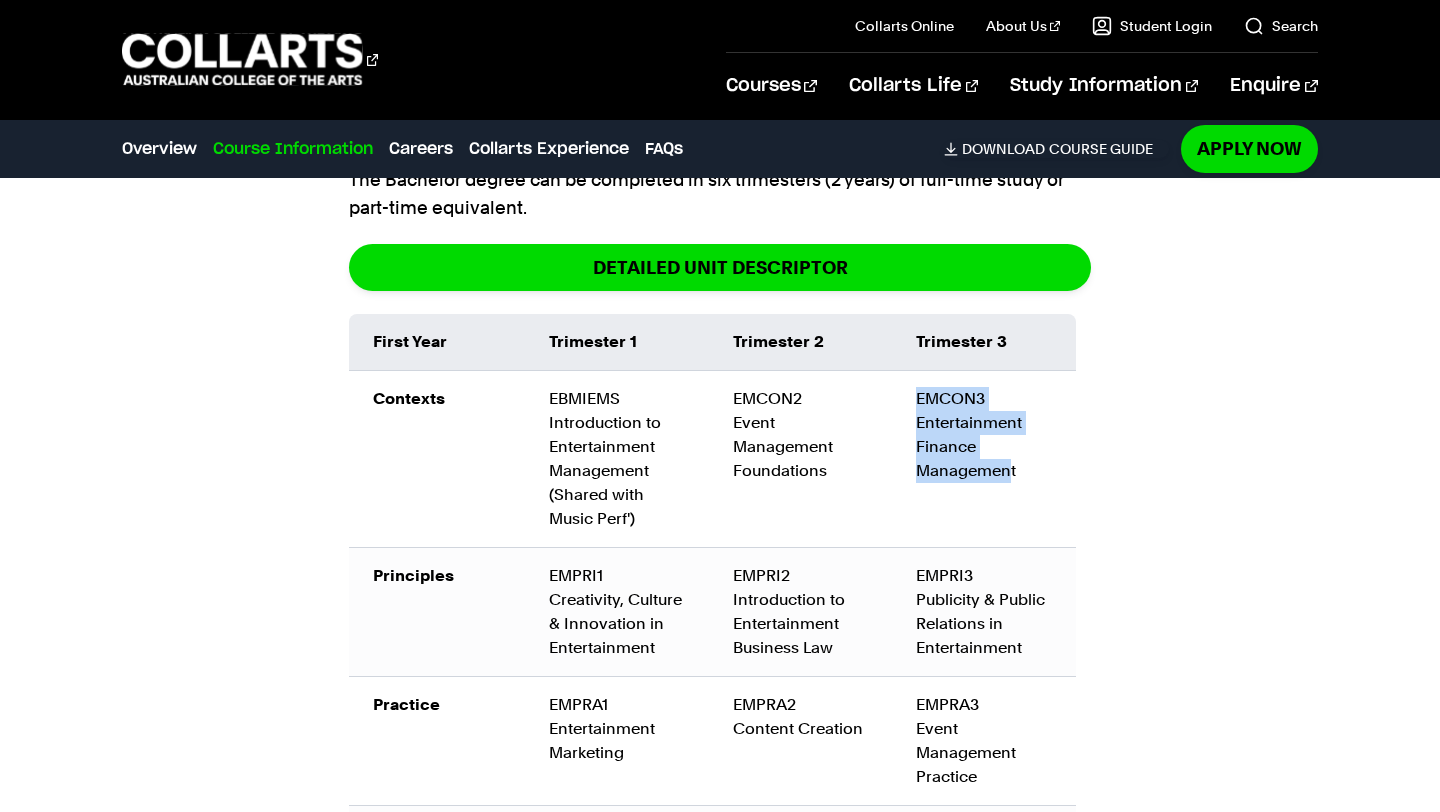 drag, startPoint x: 912, startPoint y: 340, endPoint x: 1009, endPoint y: 425, distance: 128.97287 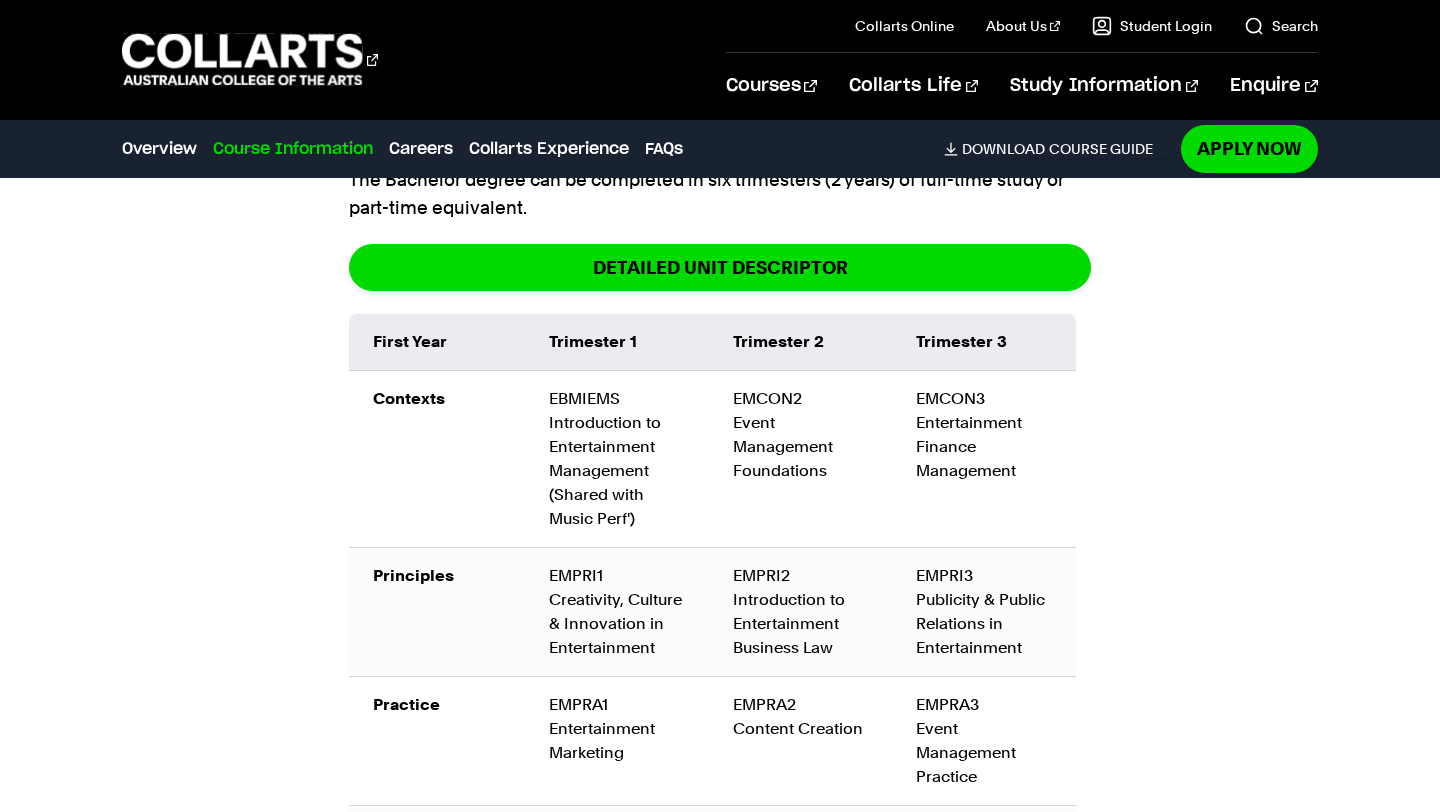 click on "Course Information
Course Structure
Bachelor of Applied Business (Entertainment Management)
The Bachelor degree can be completed in six trimesters (2 years) of full-time study or part-time equivalent.
detailed unit descriptor
First Year
Trimester 1
Trimester 2
Trimester 3
Contexts
EBMIEMS  Introduction to Entertainment Management  (Shared with Music Perf')
EMCON2
EMCON3" at bounding box center (720, 897) 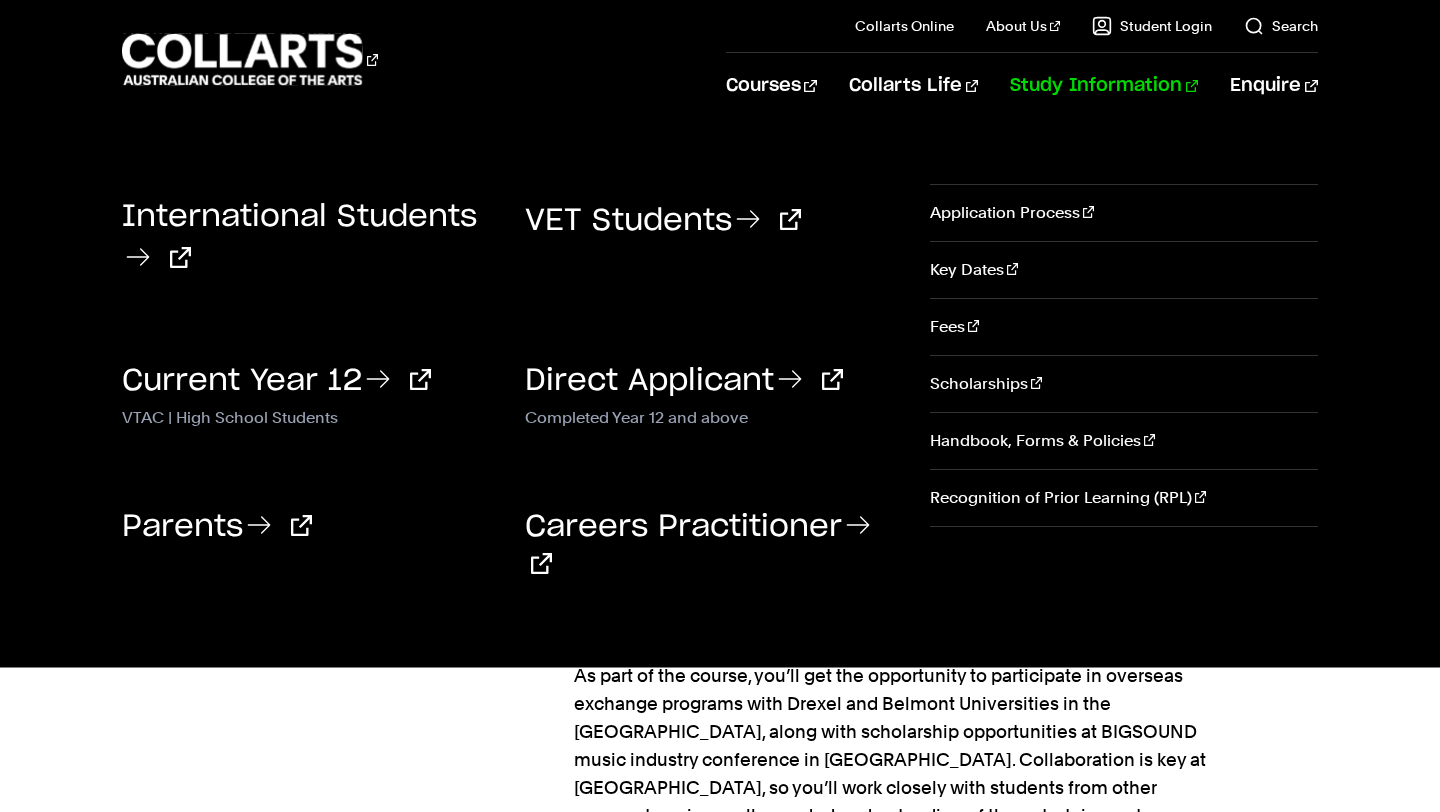scroll, scrollTop: 5651, scrollLeft: 0, axis: vertical 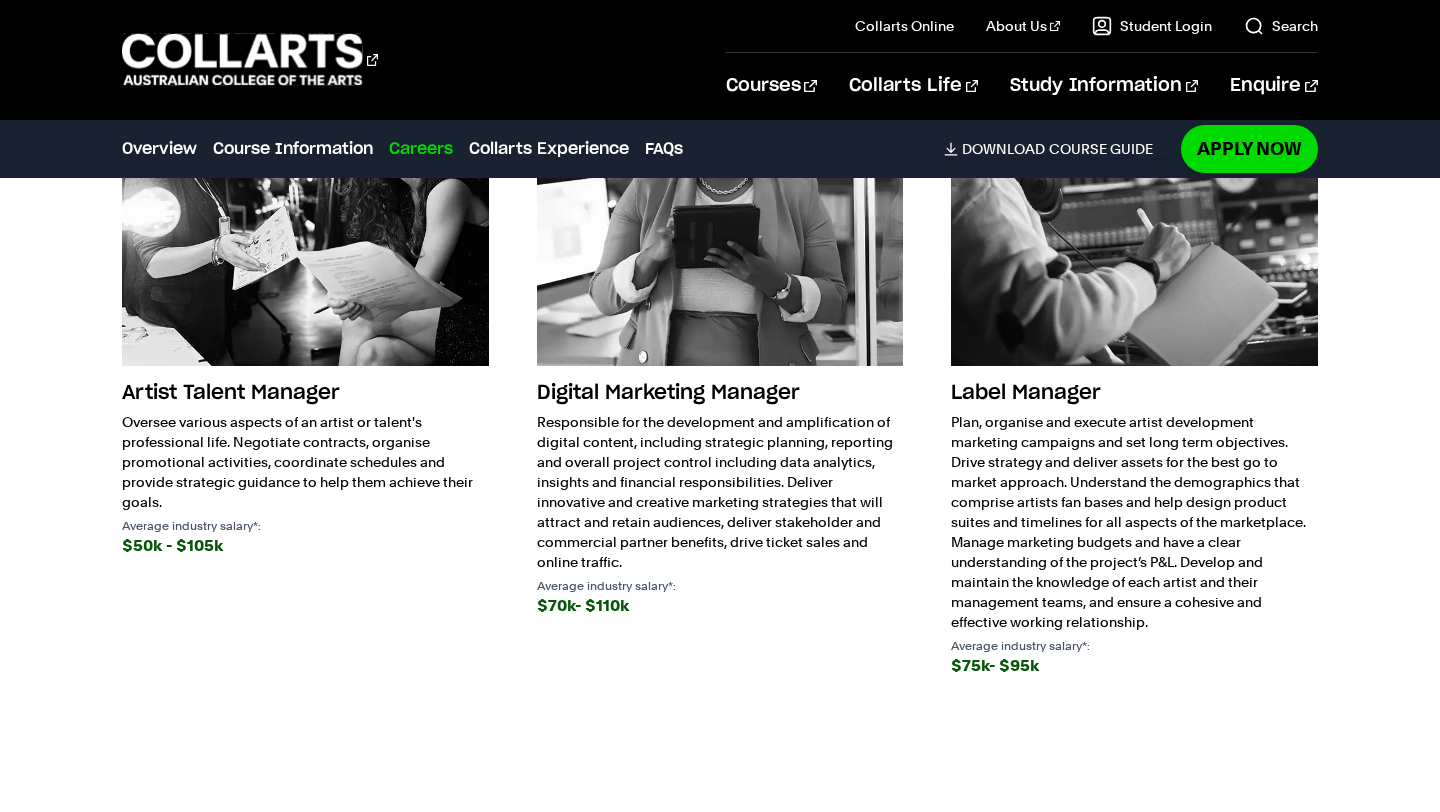 click on "Artist Talent Manager
Oversee various aspects of an artist or talent's professional life. Negotiate contracts, organise promotional activities, coordinate schedules and provide strategic guidance to help them achieve their goals.
Average industry salary*:
$50k - $105k
Digital Marketing Manager
Average industry salary*:
$70k- $110k" at bounding box center (719, 359) 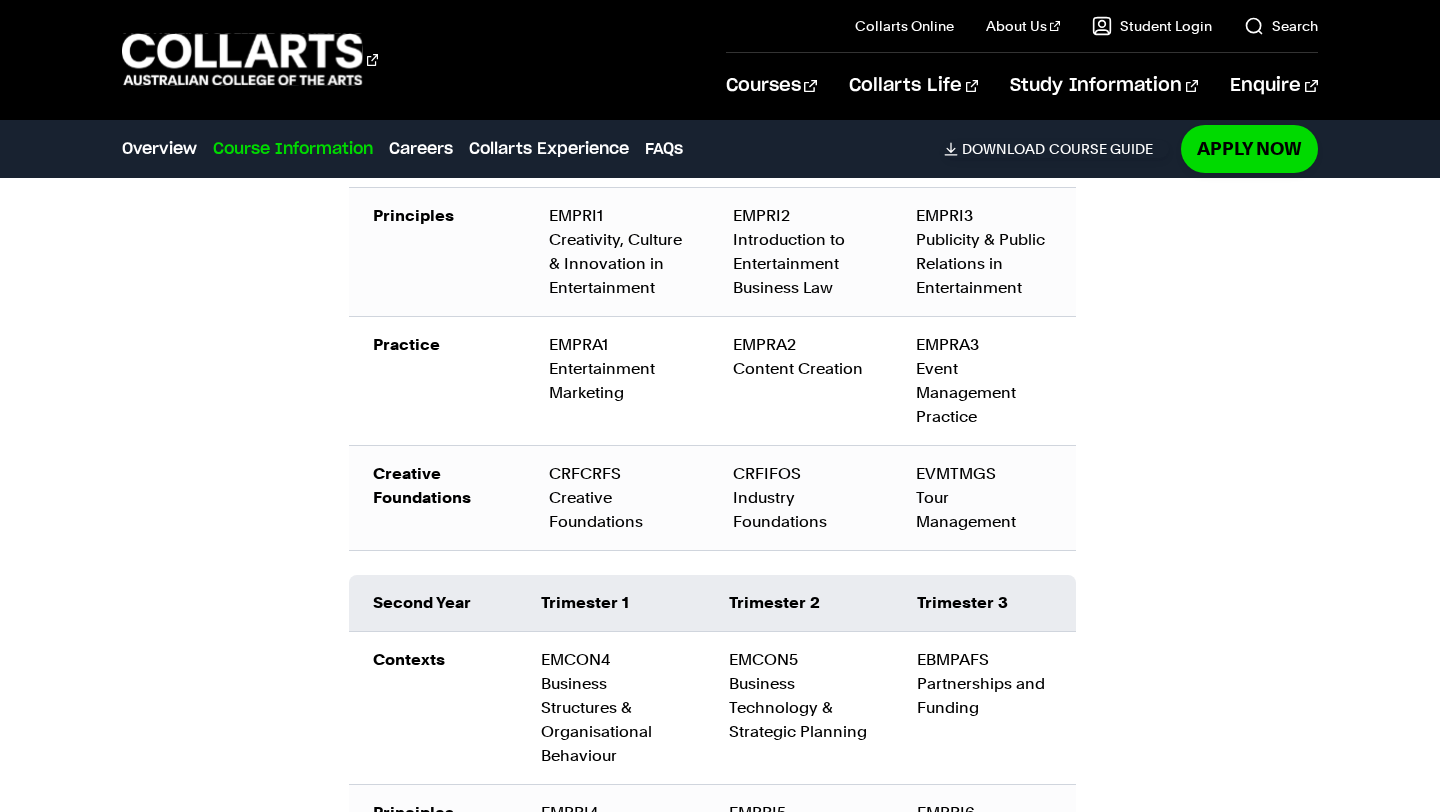 scroll, scrollTop: 3384, scrollLeft: 0, axis: vertical 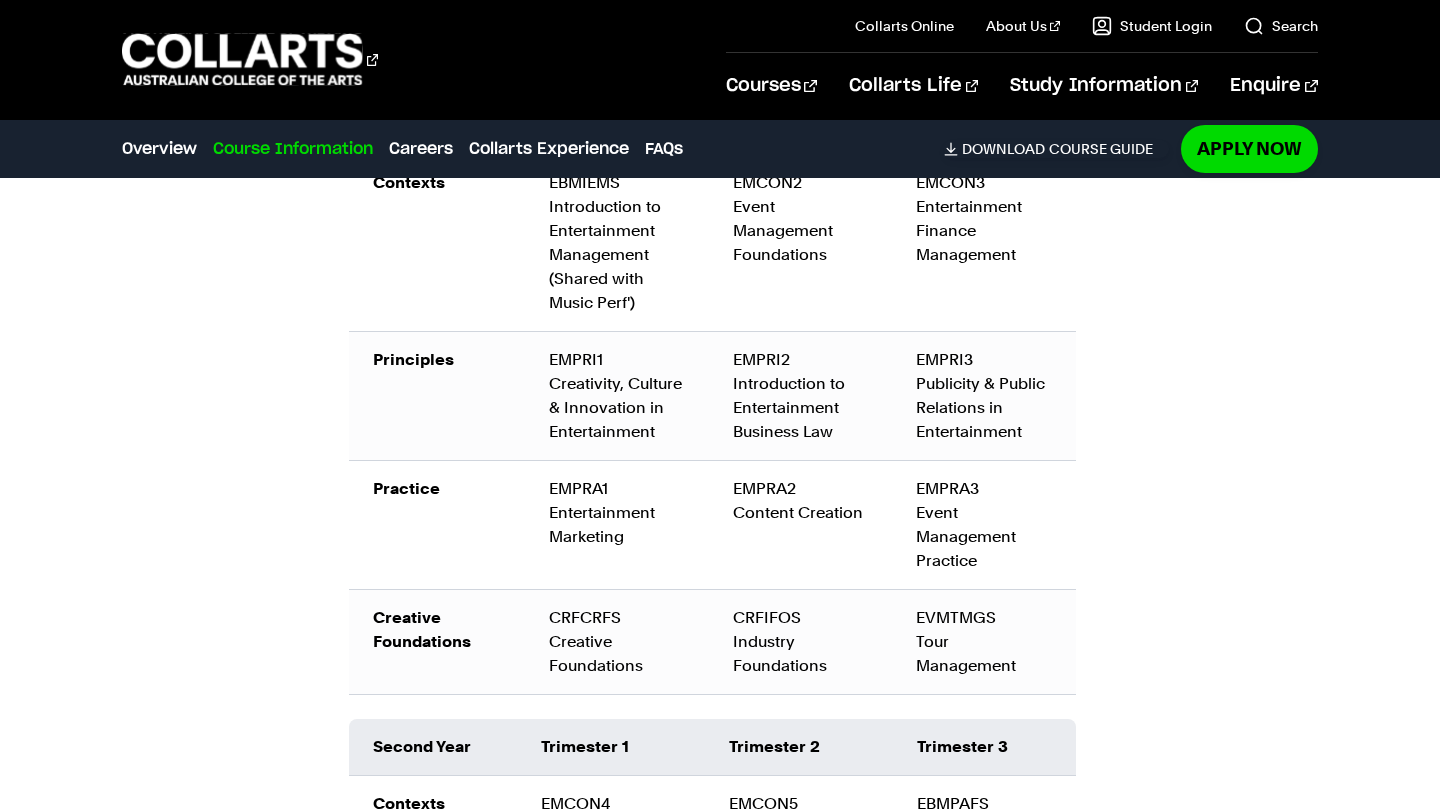 click on "EMPRA1 Entertainment Marketing" at bounding box center [617, 513] 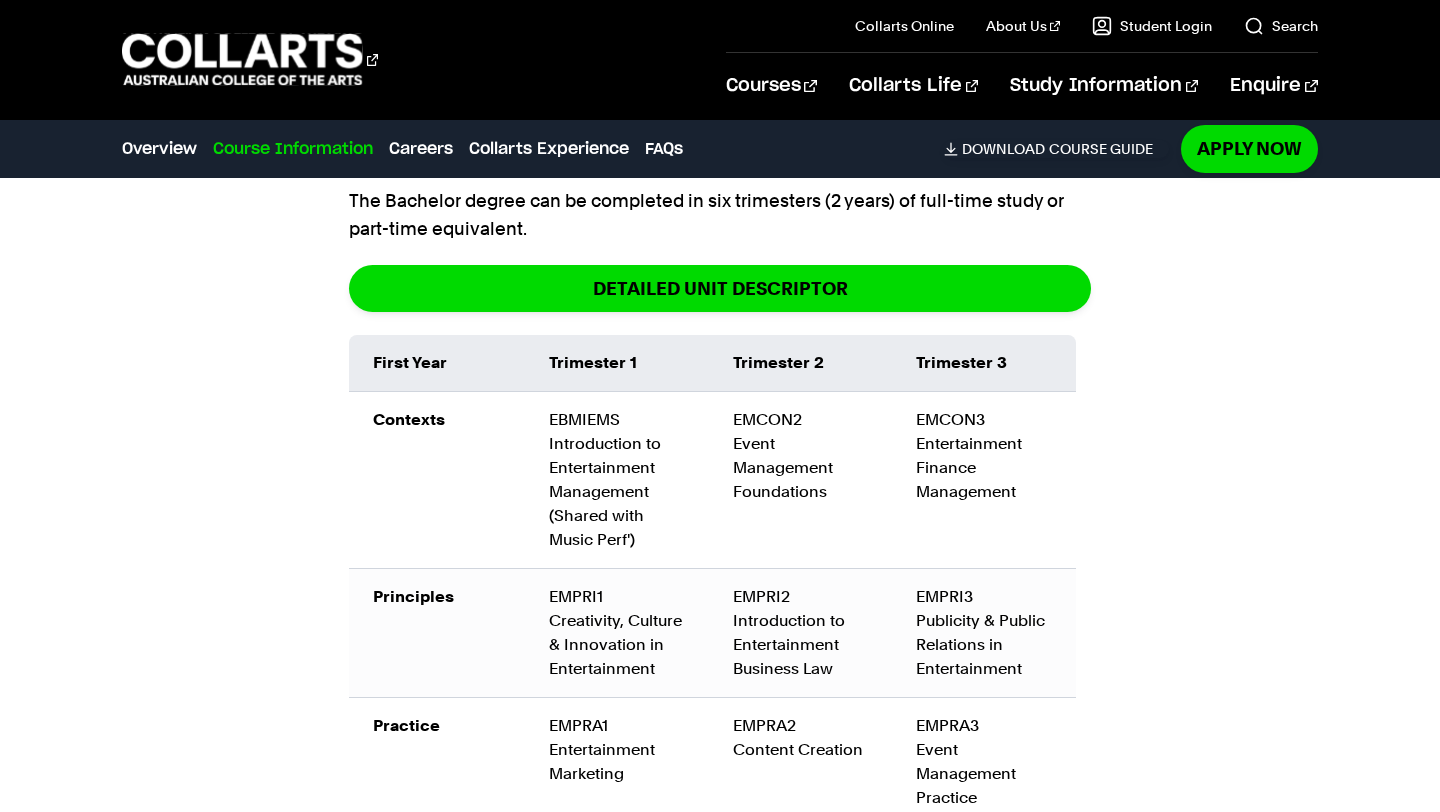 scroll, scrollTop: 2947, scrollLeft: 0, axis: vertical 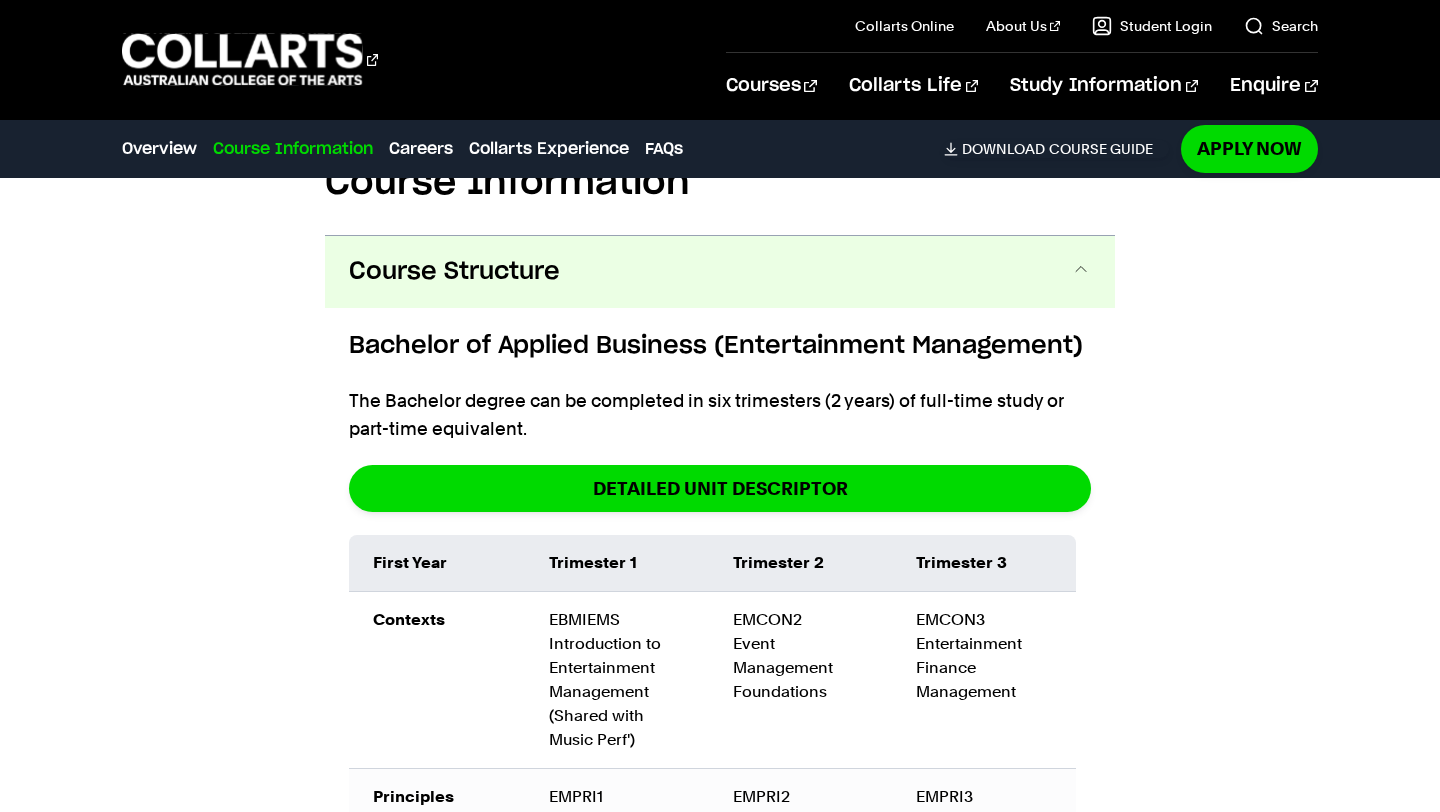 click on "Course Information
Course Structure
Bachelor of Applied Business (Entertainment Management)
The Bachelor degree can be completed in six trimesters (2 years) of full-time study or part-time equivalent.
detailed unit descriptor
First Year
Trimester 1
Trimester 2
Trimester 3
Contexts
EBMIEMS  Introduction to Entertainment Management  (Shared with Music Perf')
EMCON2
EMCON3" at bounding box center (720, 1118) 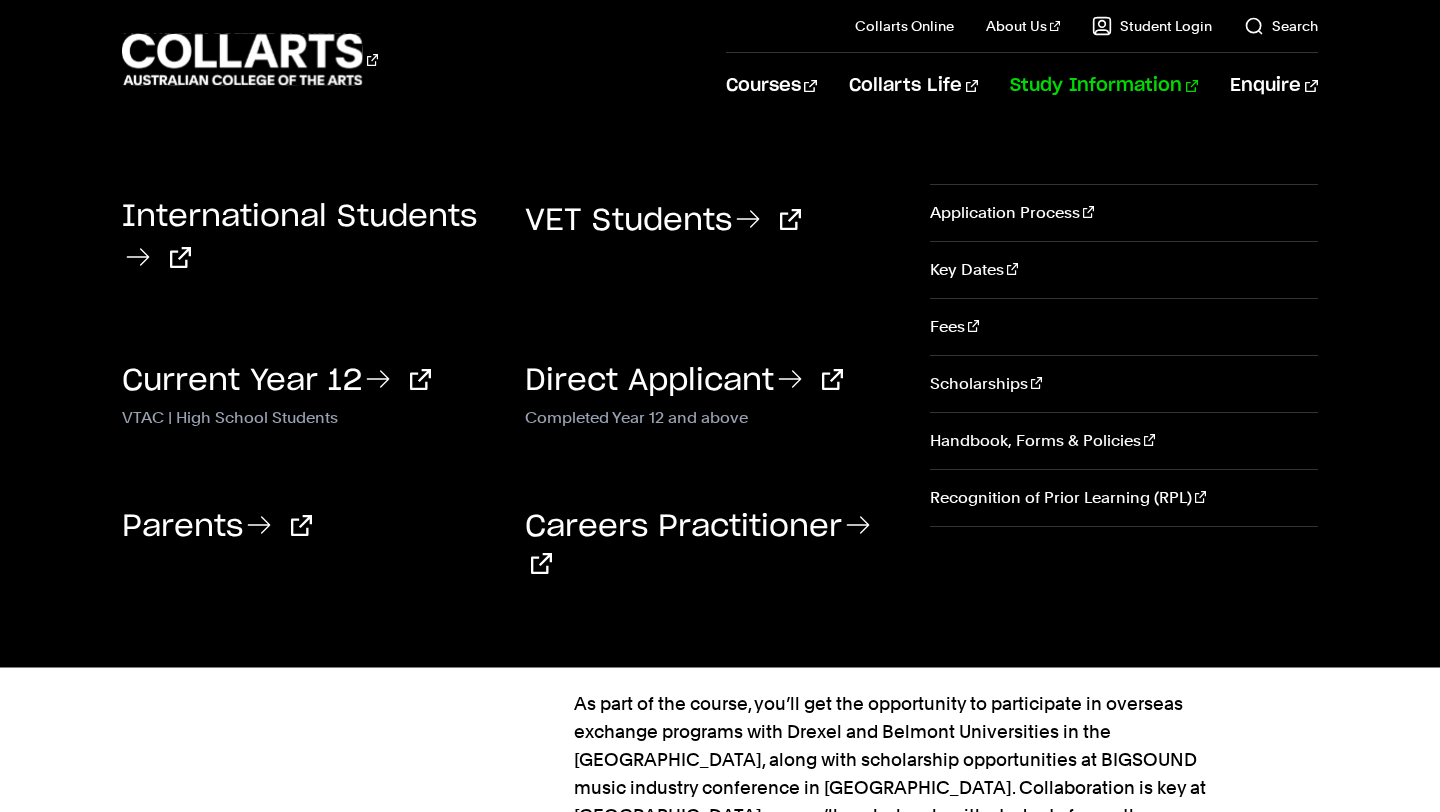 scroll, scrollTop: 3410, scrollLeft: 0, axis: vertical 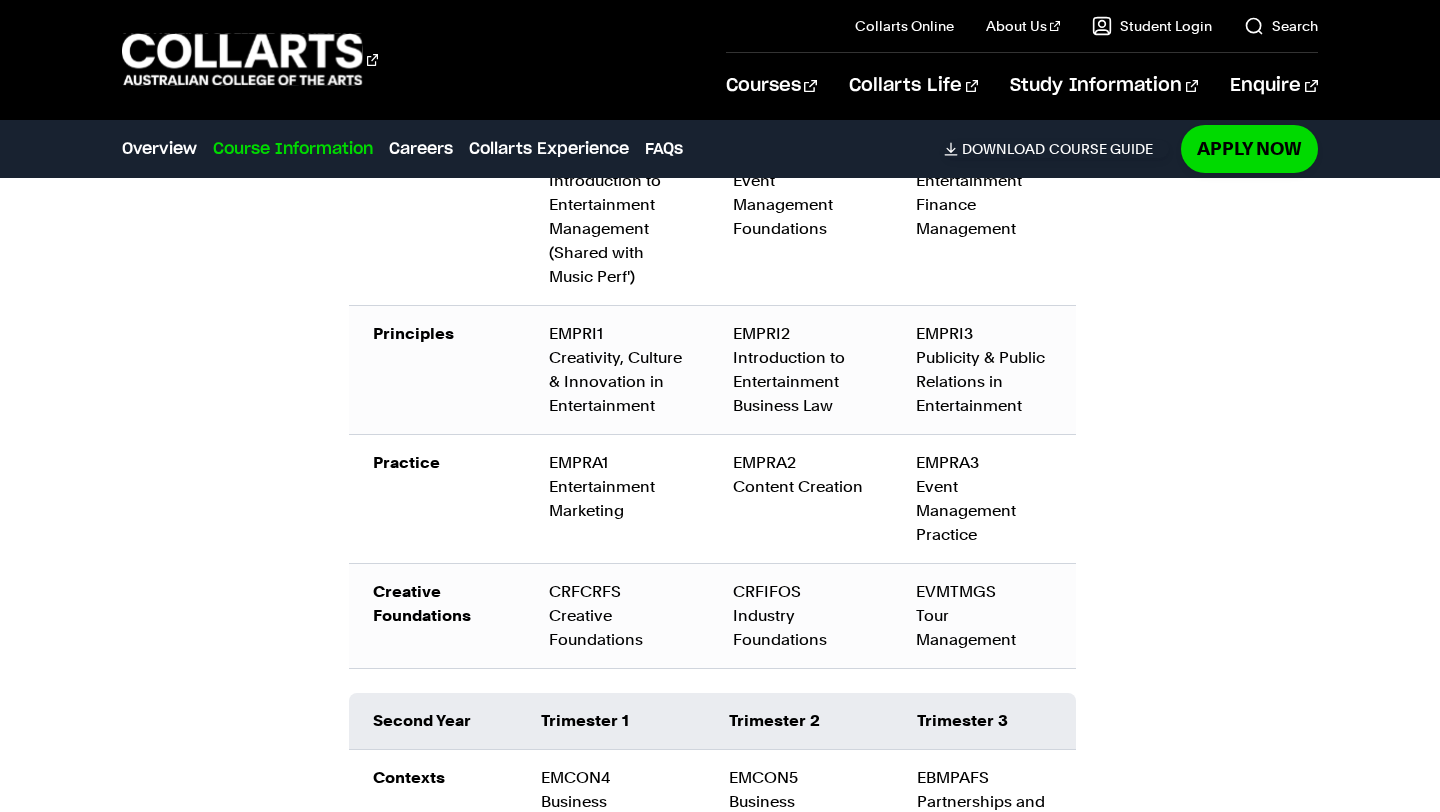 click on "Course Information
Course Structure
Bachelor of Applied Business (Entertainment Management)
The Bachelor degree can be completed in six trimesters (2 years) of full-time study or part-time equivalent.
detailed unit descriptor
First Year
Trimester 1
Trimester 2
Trimester 3
Contexts
EBMIEMS  Introduction to Entertainment Management  (Shared with Music Perf')
EMCON2
EMCON3" at bounding box center [720, 655] 